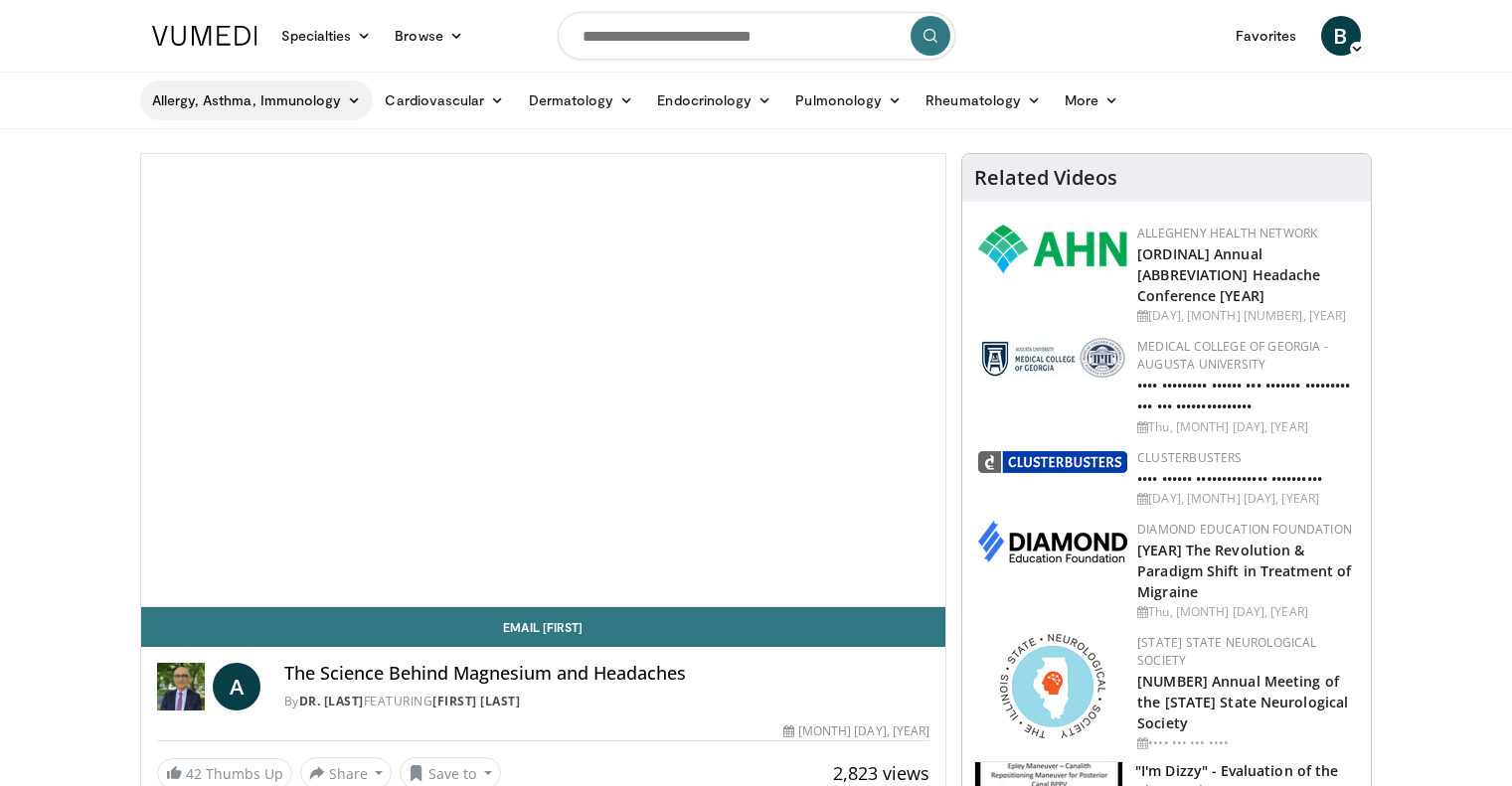 scroll, scrollTop: 0, scrollLeft: 0, axis: both 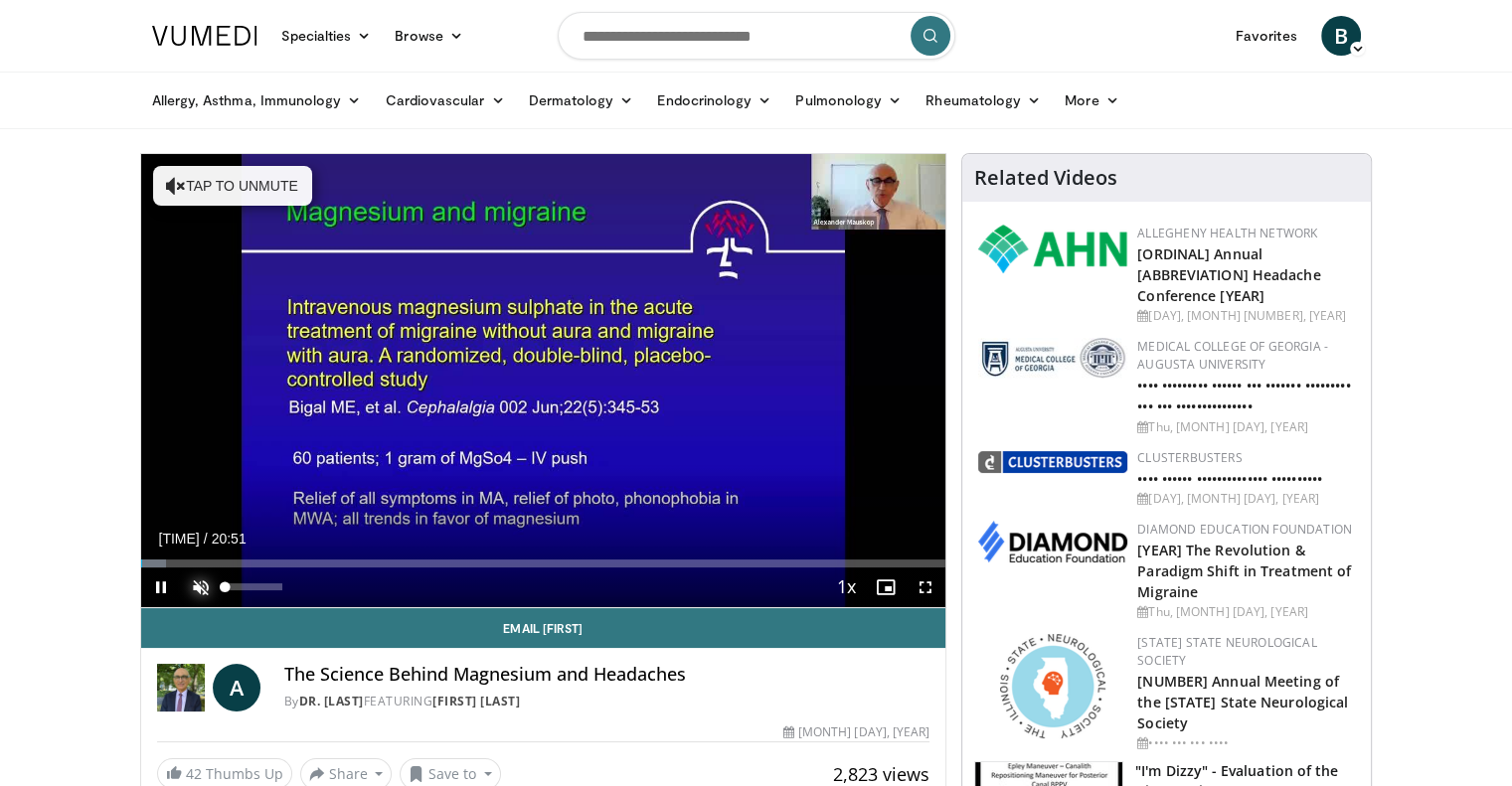 click at bounding box center [201, 587] 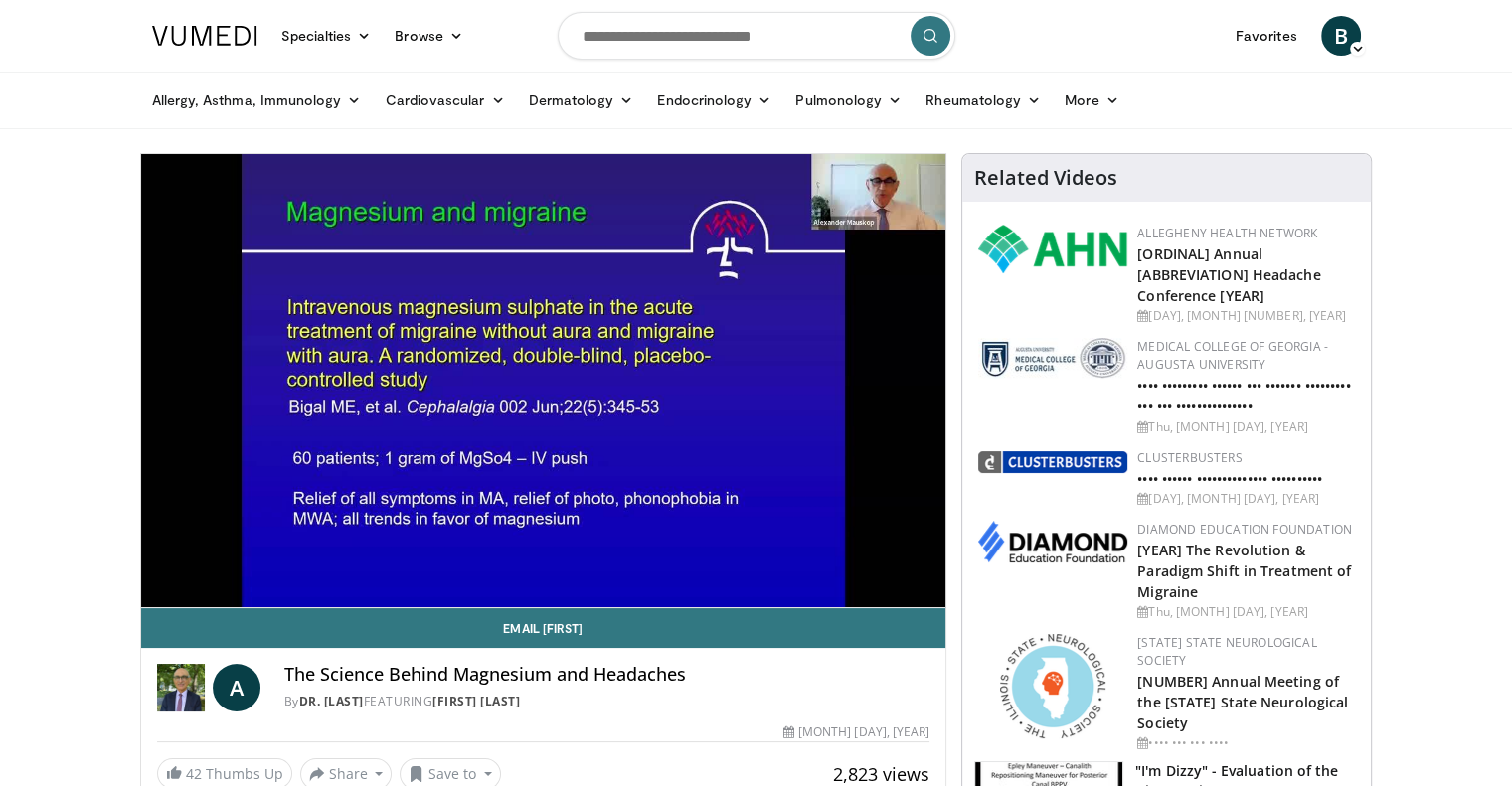 click on "Medical College of Georgia - Augusta University
2025 Seizures, Spells and Shakes: Neurology for the Non-Neurologist
Thu, Jul 10, 2025" at bounding box center (1166, 387) 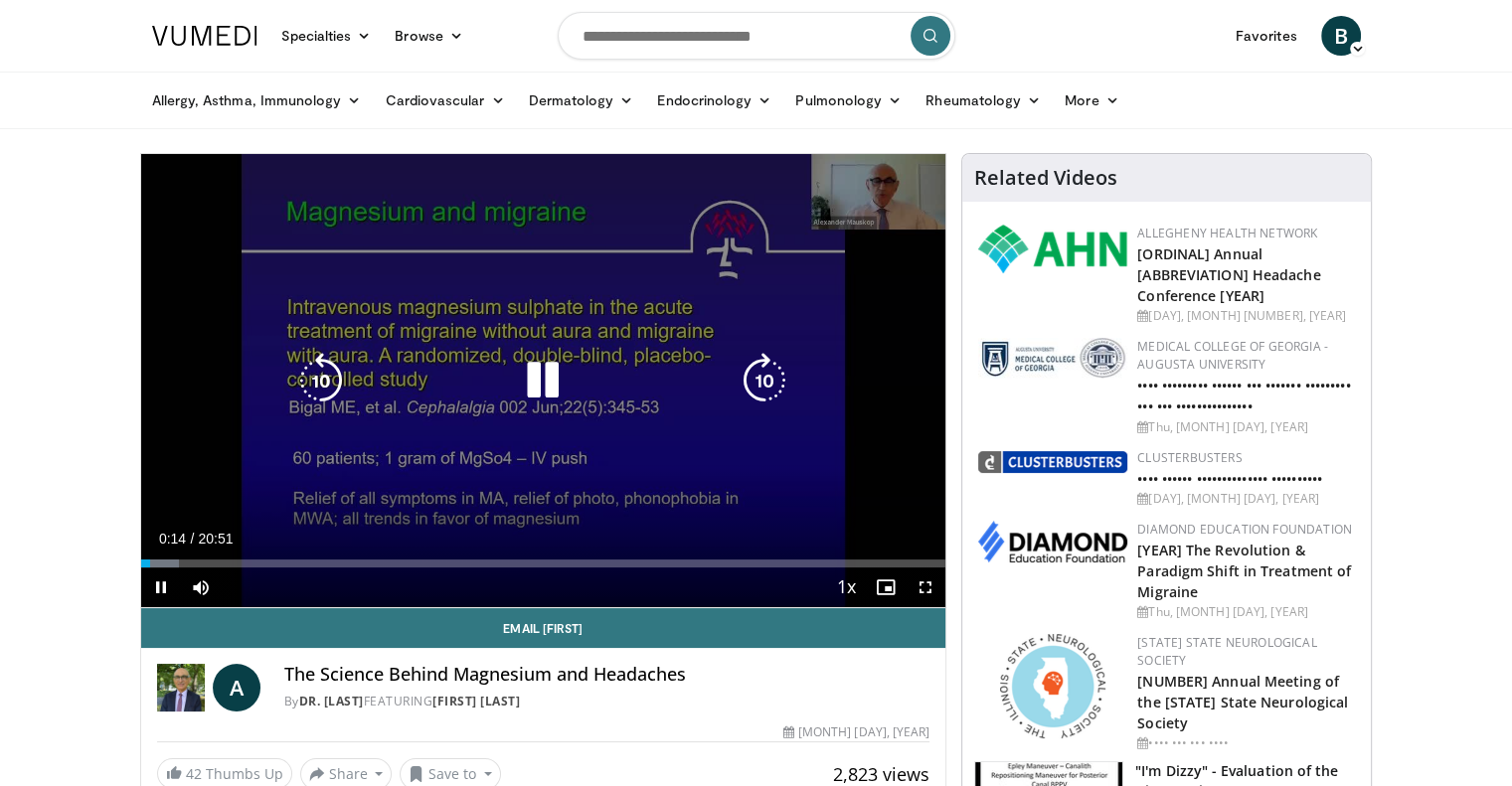 click on "10 seconds
Tap to unmute" at bounding box center (544, 381) 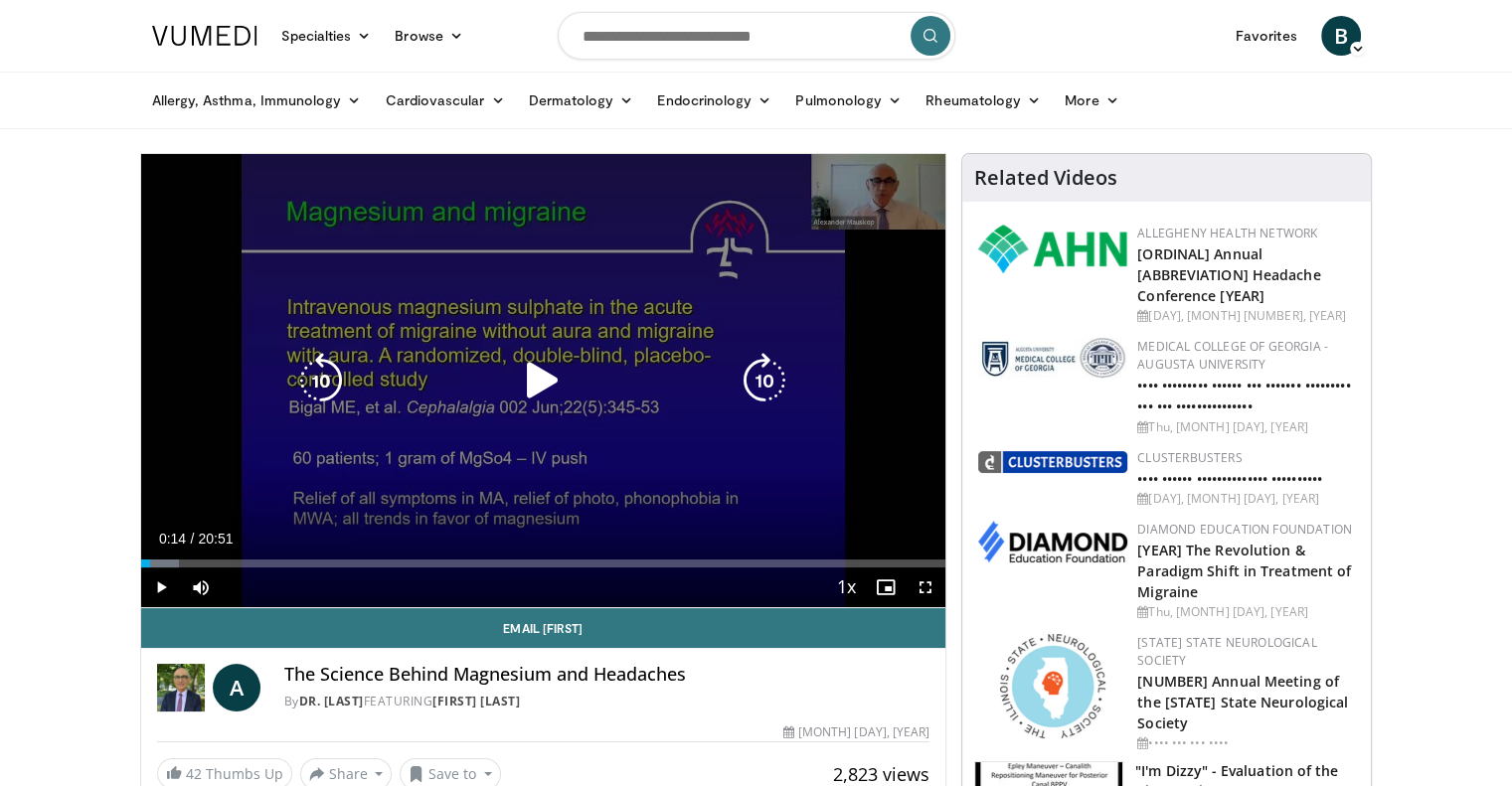 click on "10 seconds
Tap to unmute" at bounding box center [544, 381] 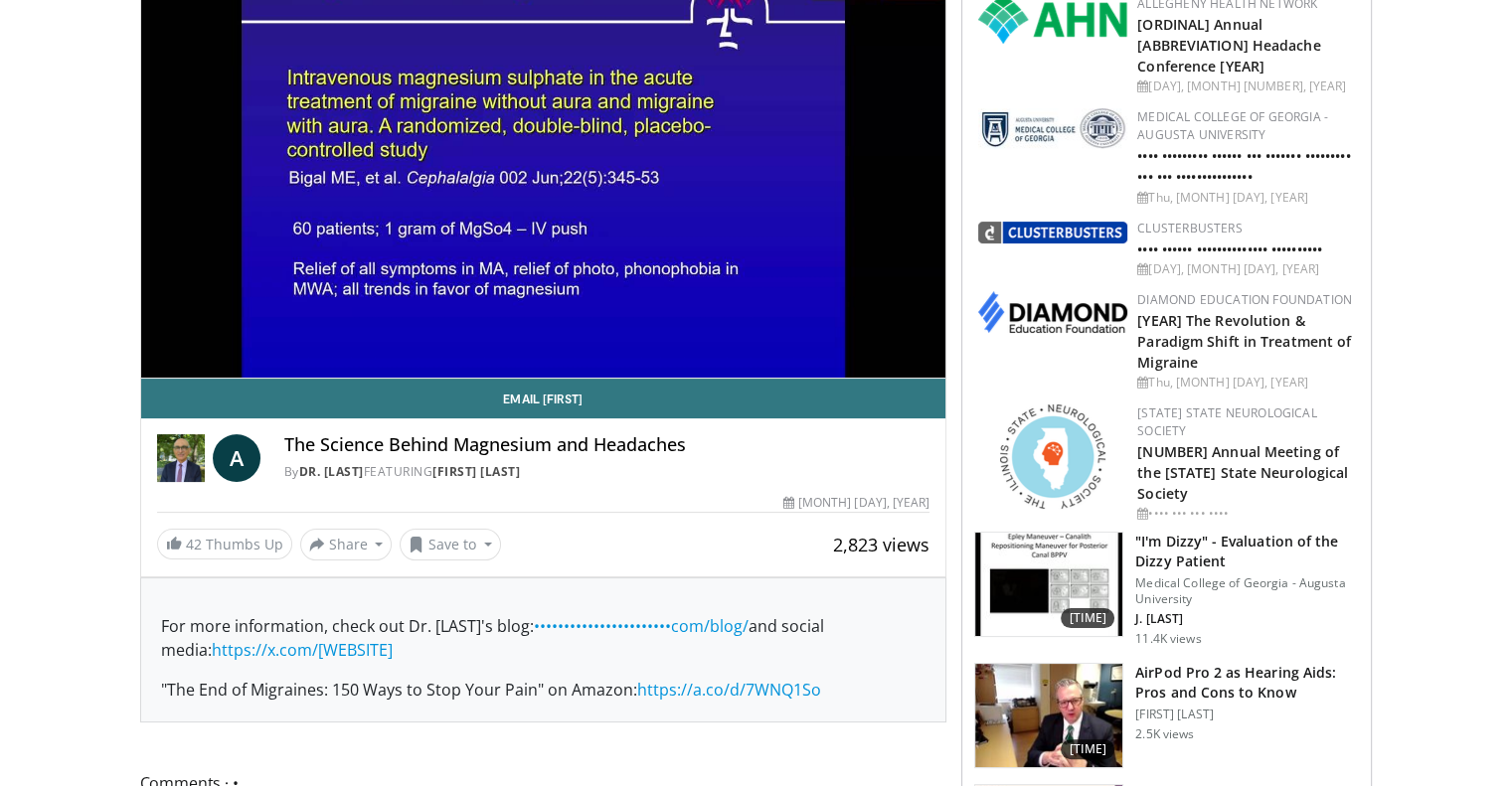 scroll, scrollTop: 226, scrollLeft: 0, axis: vertical 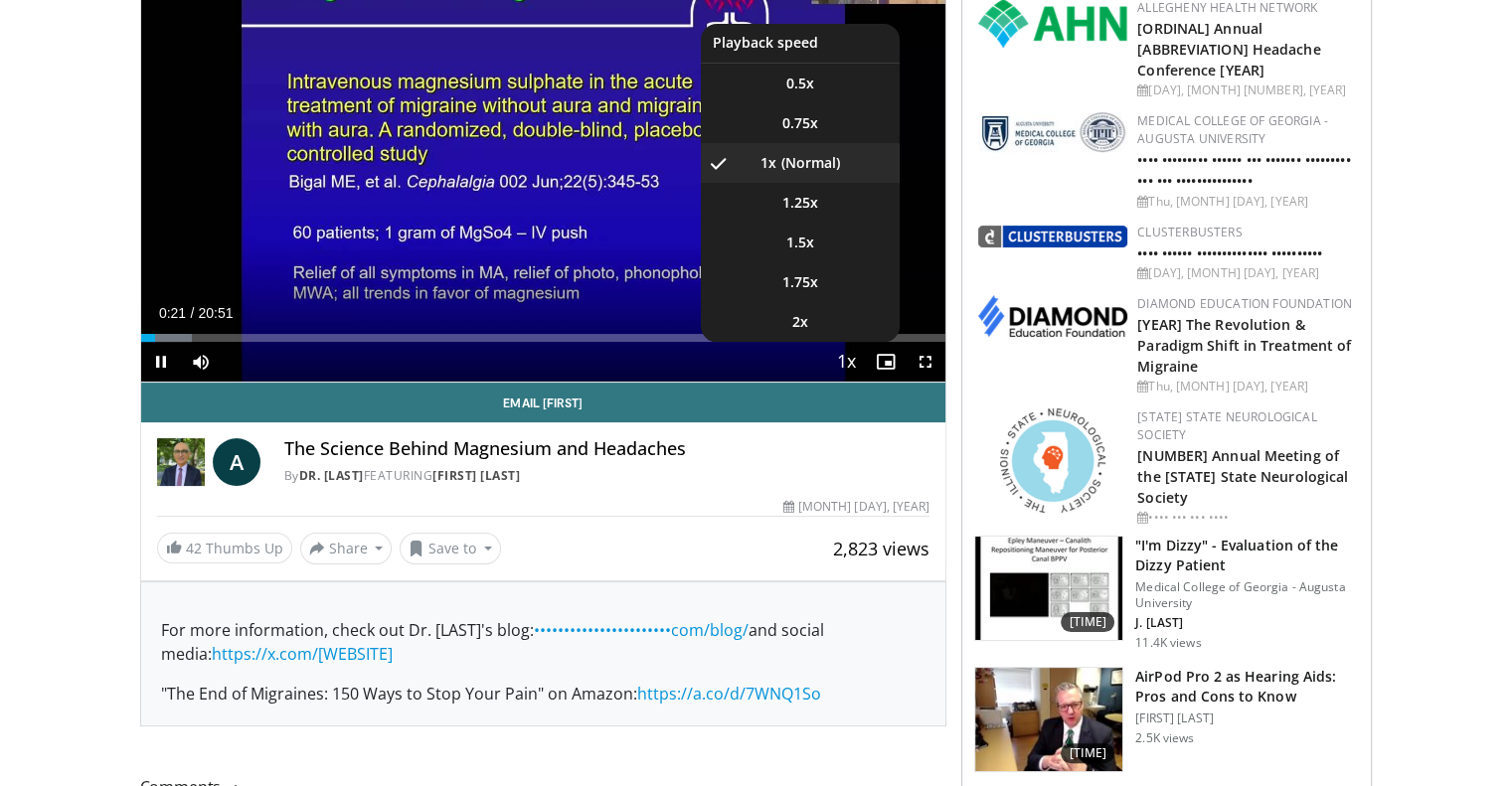 click at bounding box center [846, 363] 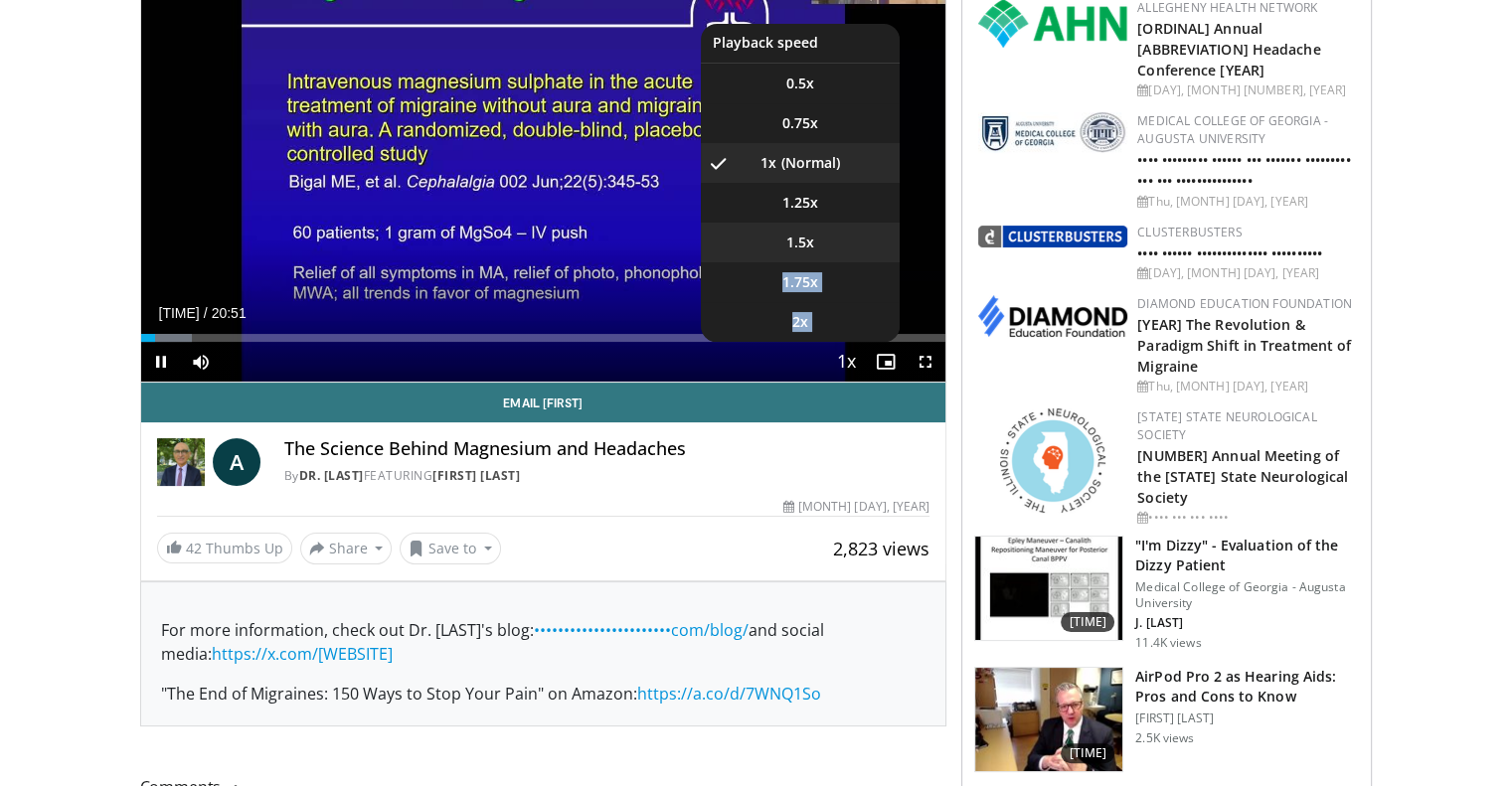 drag, startPoint x: 851, startPoint y: 358, endPoint x: 846, endPoint y: 229, distance: 129.09686 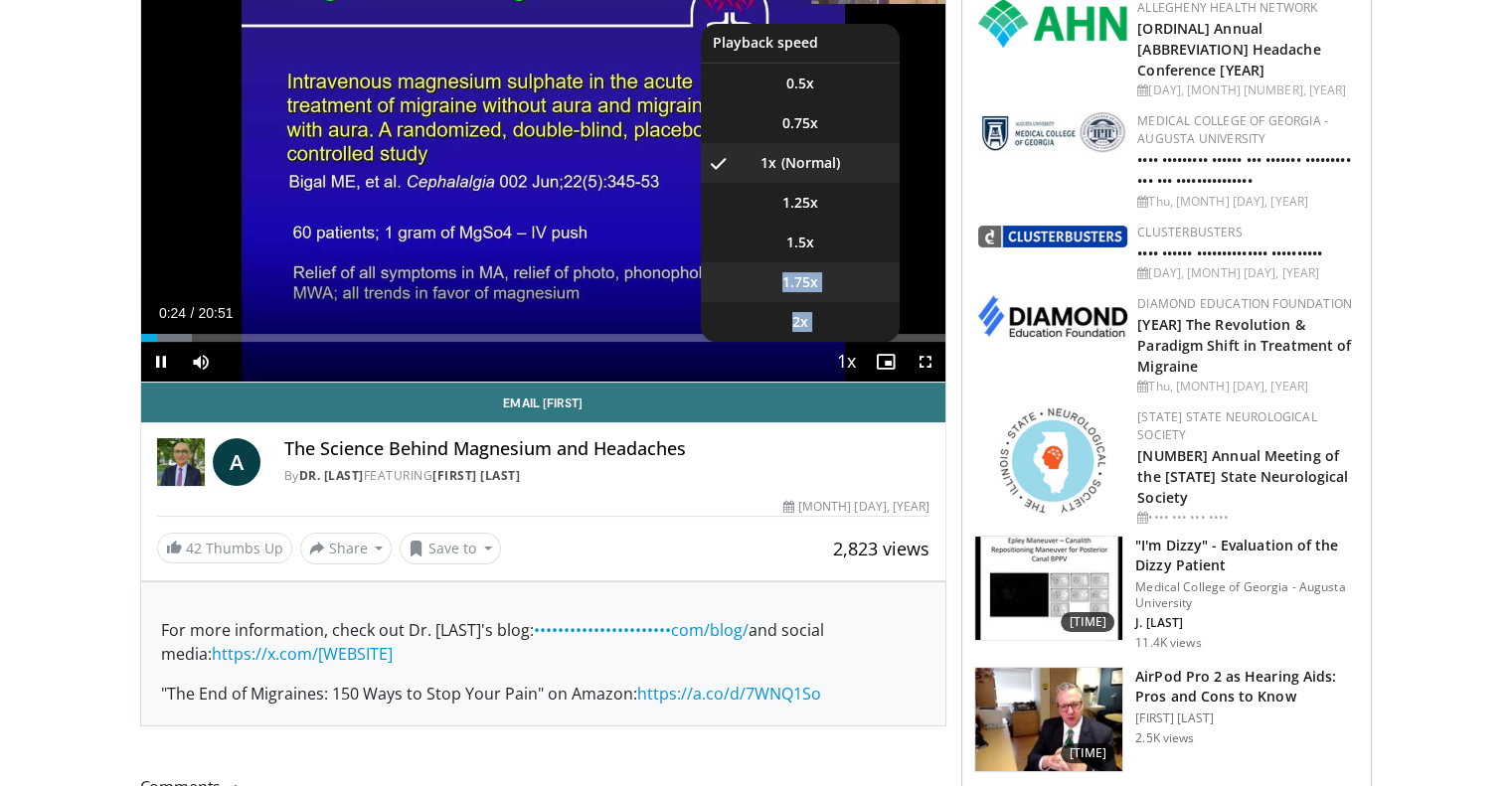 click on "1.75x" at bounding box center (800, 83) 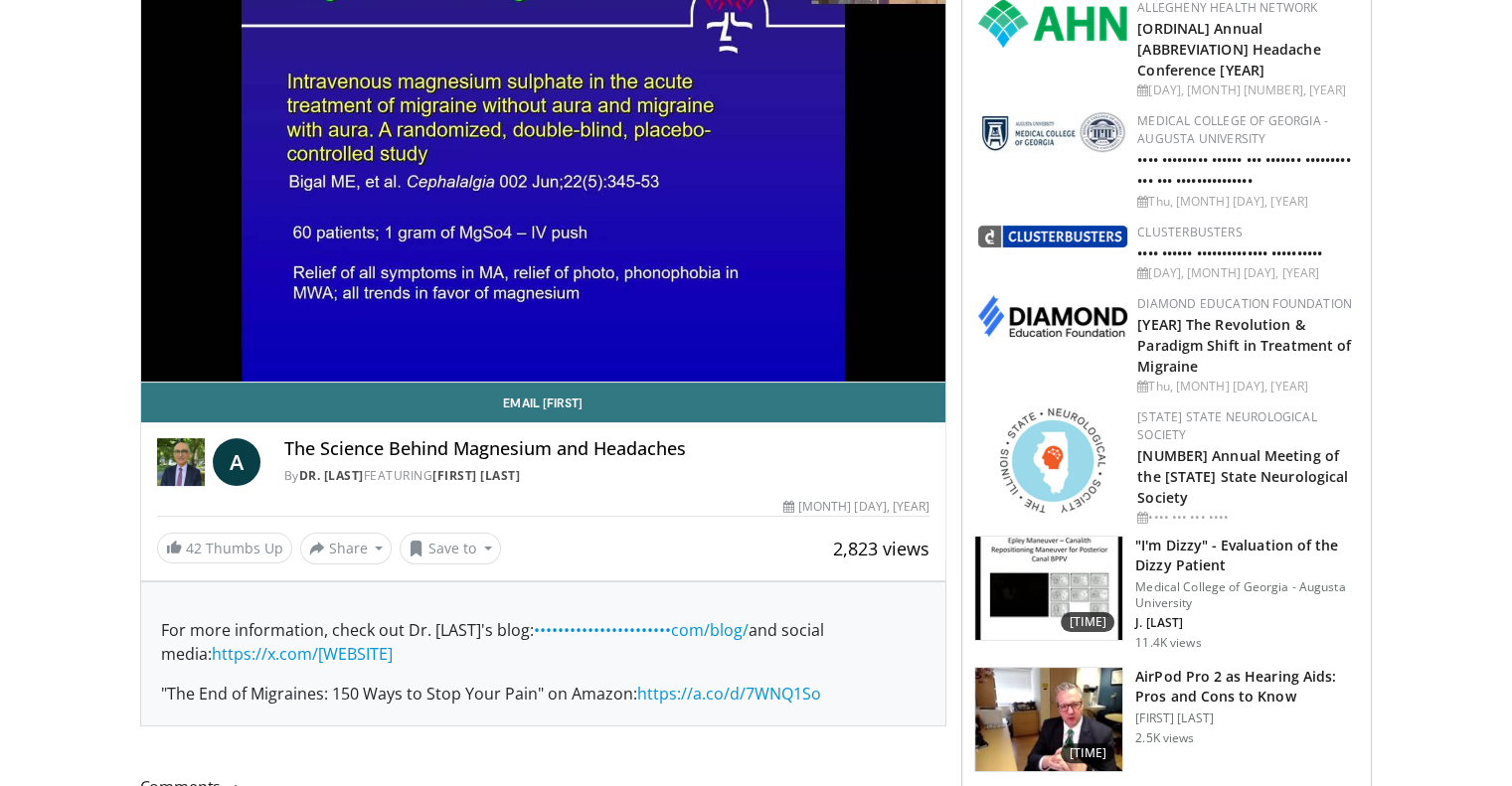 click on "10 seconds
Tap to unmute" at bounding box center (544, 155) 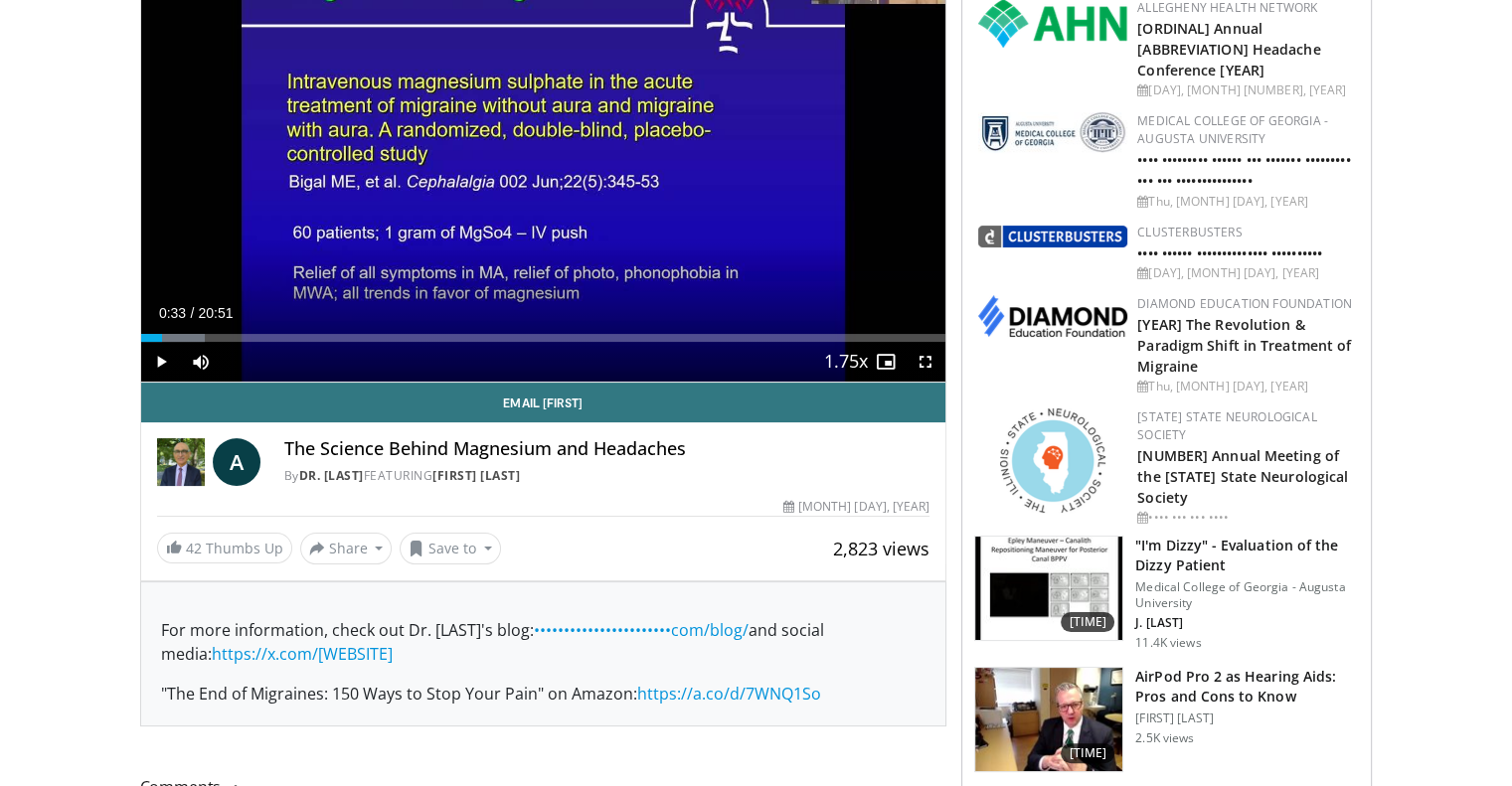 click on "10 seconds
Tap to unmute" at bounding box center (544, 155) 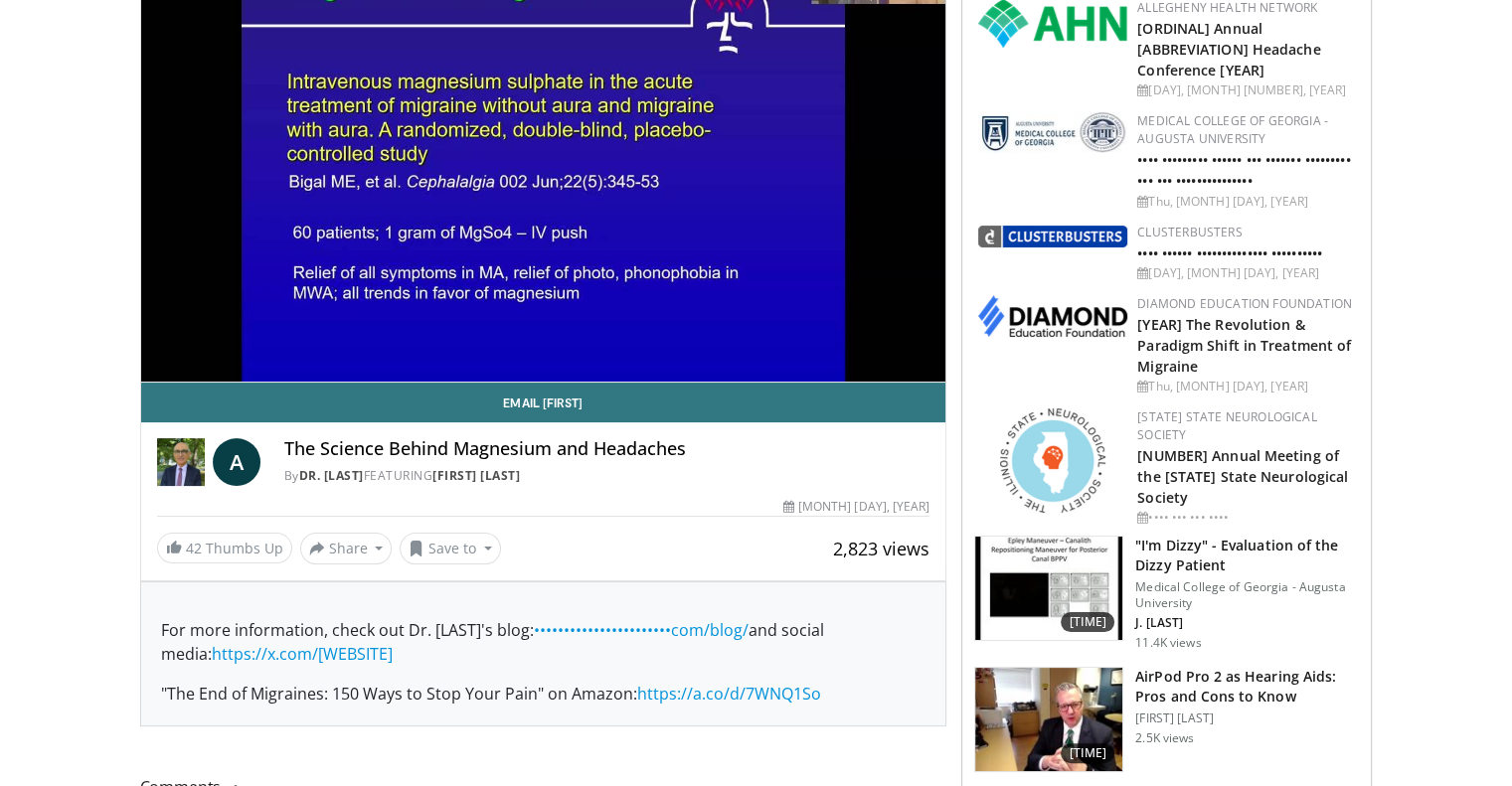 click on "•••••••••••
••••• • •••••• ••••••••
•••••••• ••••••• ••••••••••
••••••••••••••
••••••••••
••••••
•••••••••••
•••••••••••••
•••••••••••••••• • ••••••••••
••••••• •••••••
•••••••••• • ••••••••
•••••••••• •••••••
••••••••••
•••••••••
••••••••••••
•••••••••• • ••••••••••
•••••••••••••
•••• •••••••••••••
••••••••••••
••••••••••••••
••••••••••
••••••• •••••••
••••••••
••••••••••
•••••••••••
••••••••• ••••••••
•••••••••
••••••••••••
•••••••" at bounding box center (756, 1535) 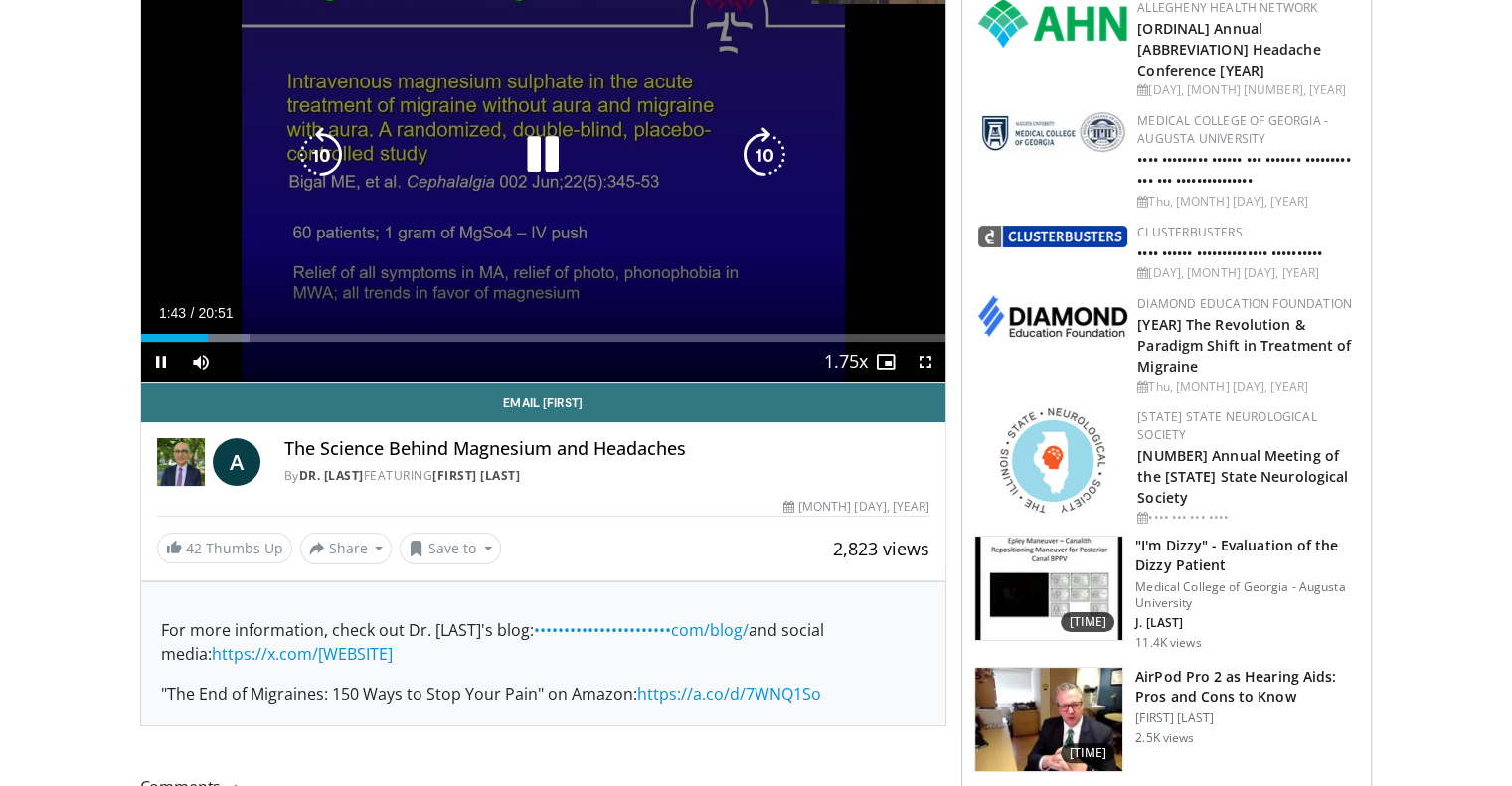 click on "10 seconds
Tap to unmute" at bounding box center (544, 155) 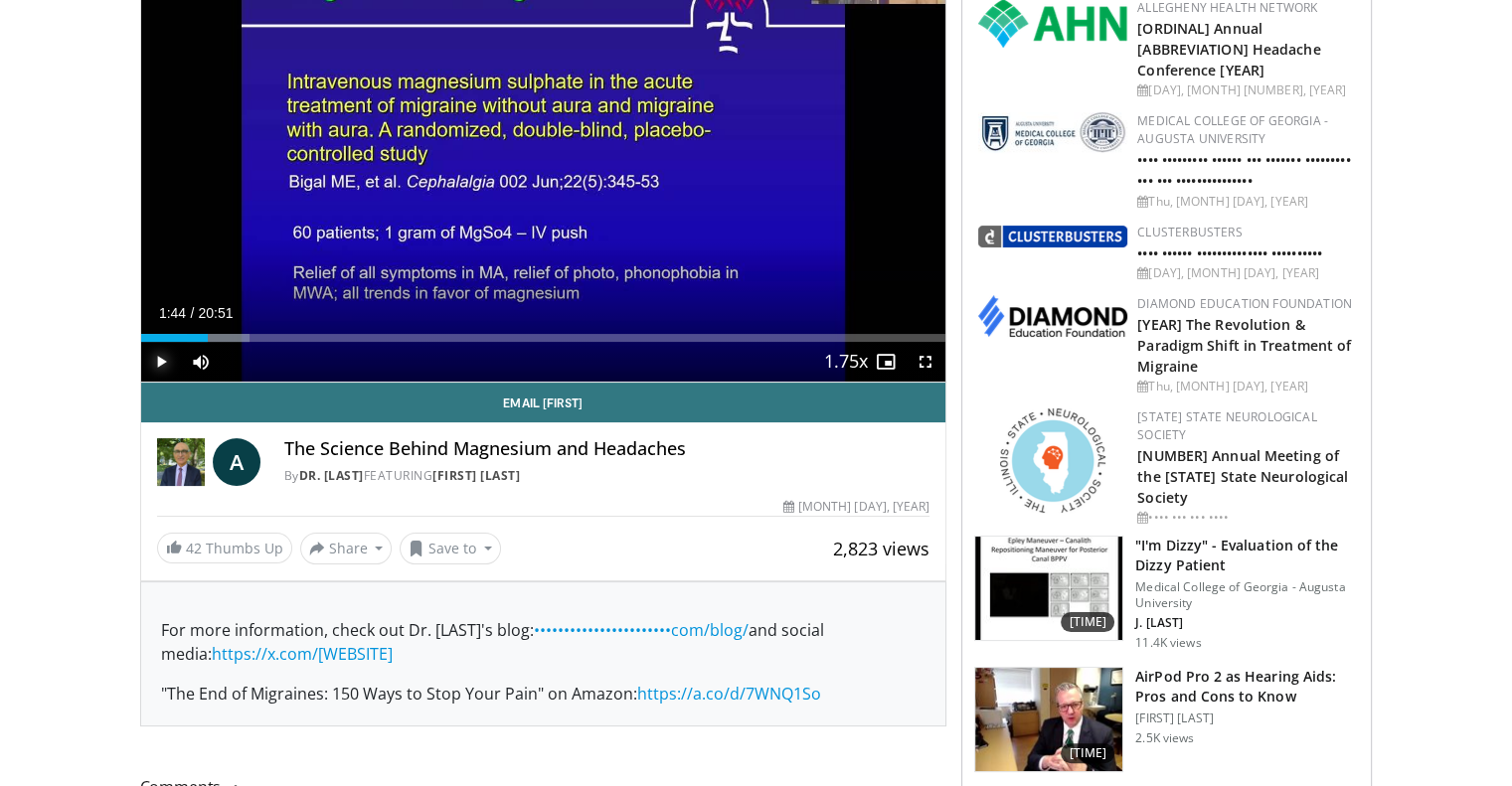 click at bounding box center [161, 362] 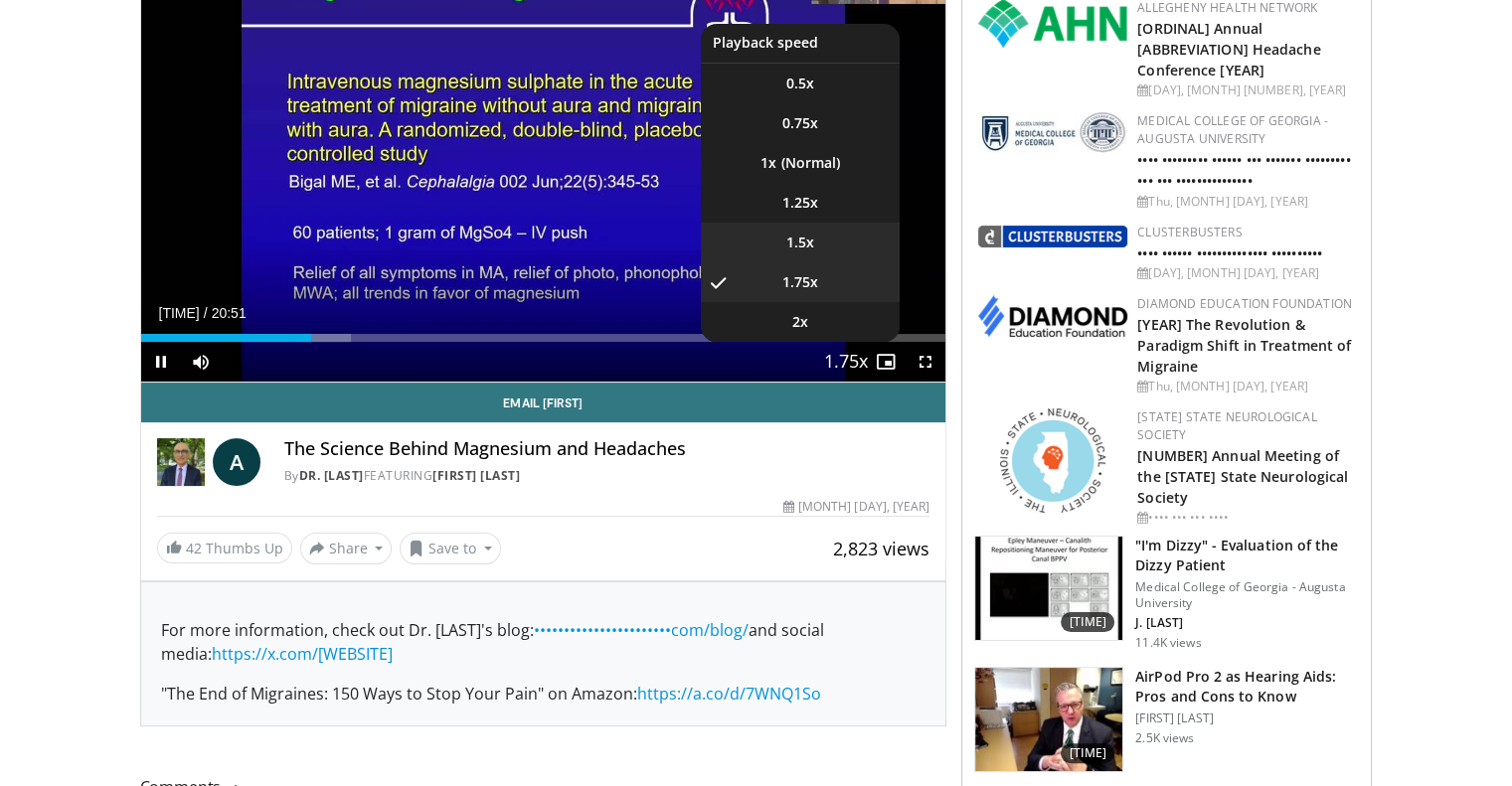 click on "1.5x" at bounding box center (800, 83) 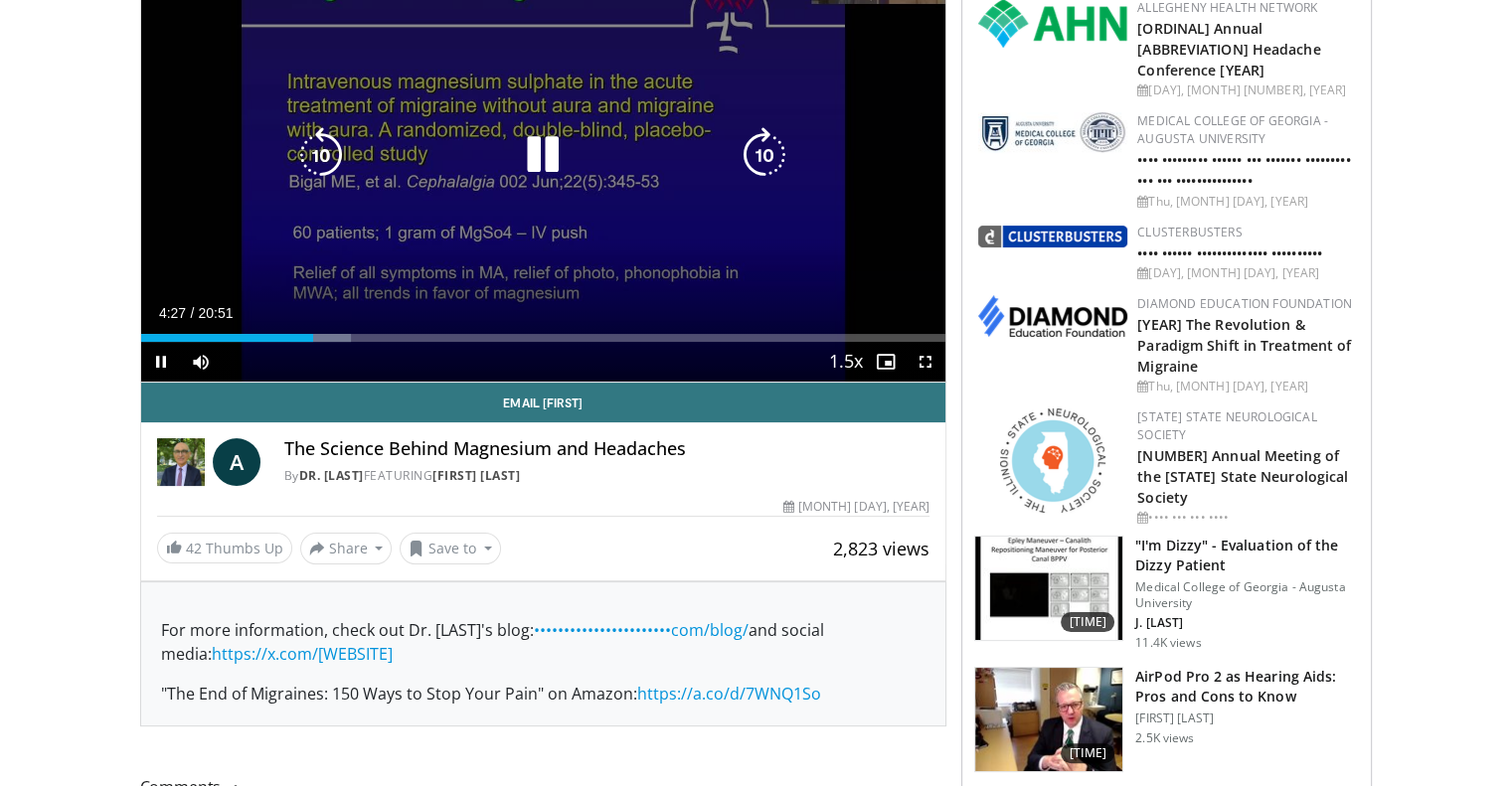 click on "10 seconds
Tap to unmute" at bounding box center [544, 155] 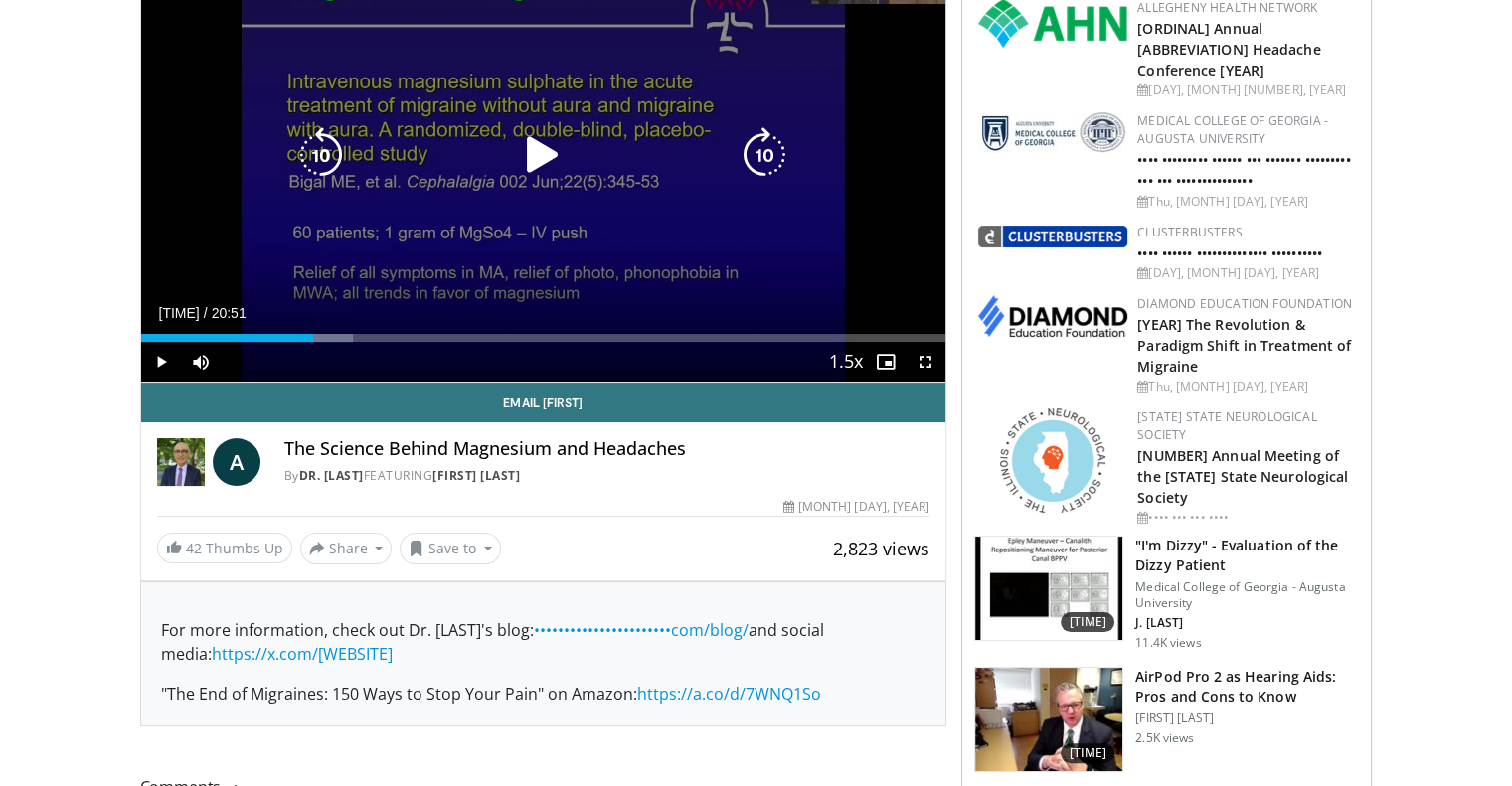 click on "10 seconds
Tap to unmute" at bounding box center [544, 155] 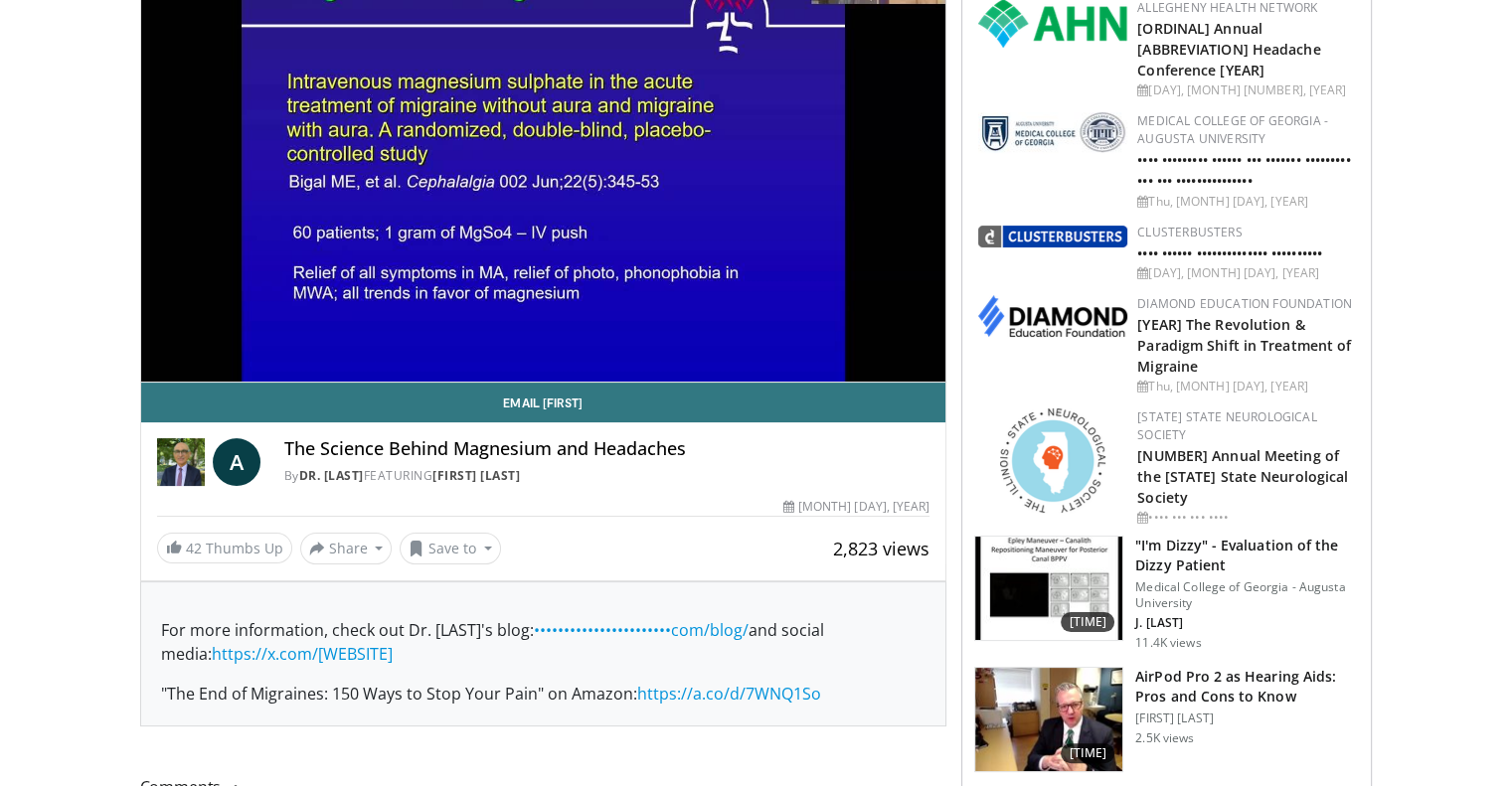 click on "•••••••••••
••••• • •••••• ••••••••
•••••••• ••••••• ••••••••••
••••••••••••••
••••••••••
••••••
•••••••••••
•••••••••••••
•••••••••••••••• • ••••••••••
••••••• •••••••
•••••••••• • ••••••••
•••••••••• •••••••
••••••••••
•••••••••
••••••••••••
•••••••••• • ••••••••••
•••••••••••••
•••• •••••••••••••
••••••••••••
••••••••••••••
••••••••••
••••••• •••••••
••••••••
••••••••••
•••••••••••
••••••••• ••••••••
•••••••••
••••••••••••
•••••••" at bounding box center (756, 1535) 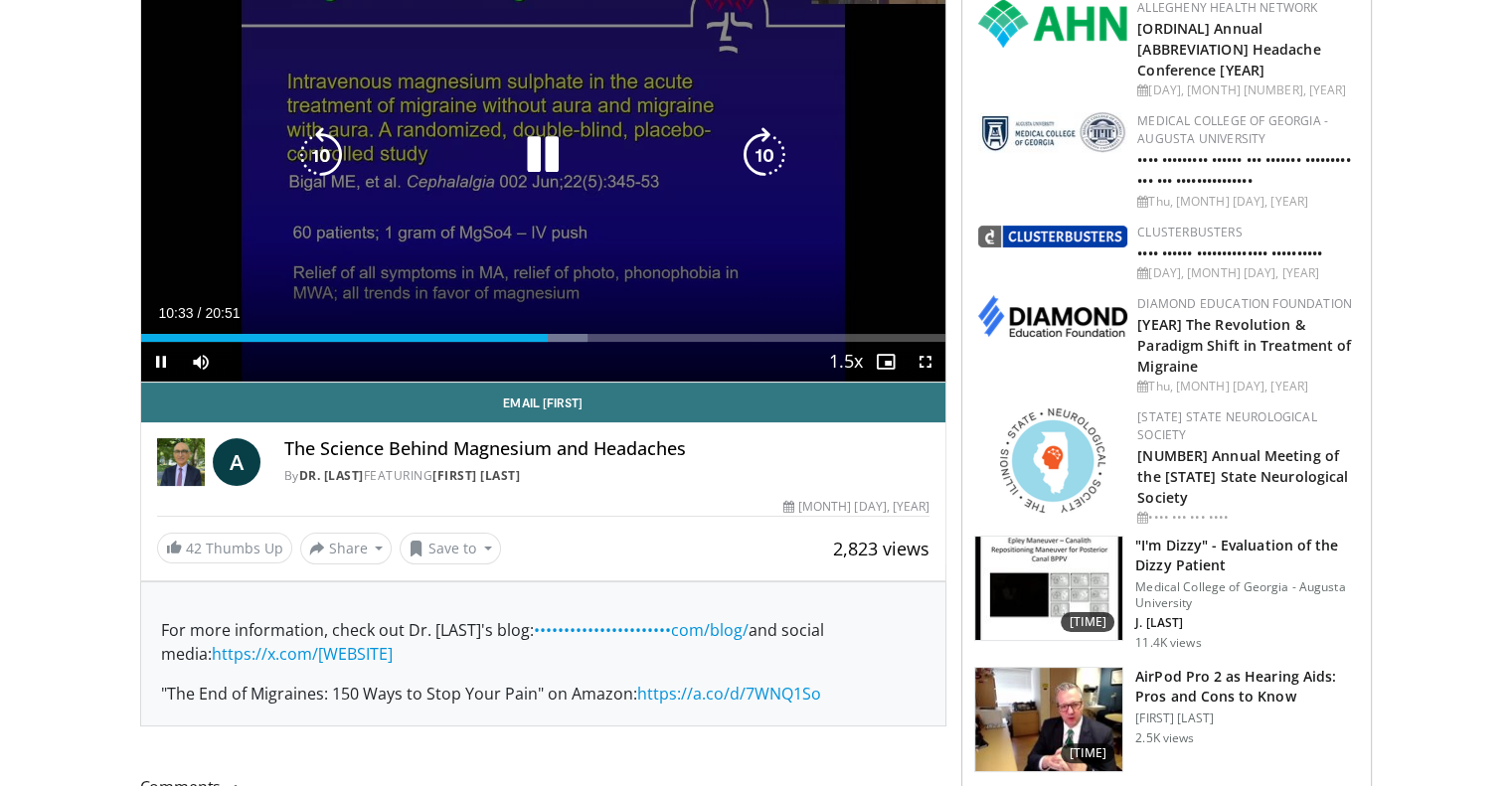 click on "10 seconds
Tap to unmute" at bounding box center [544, 155] 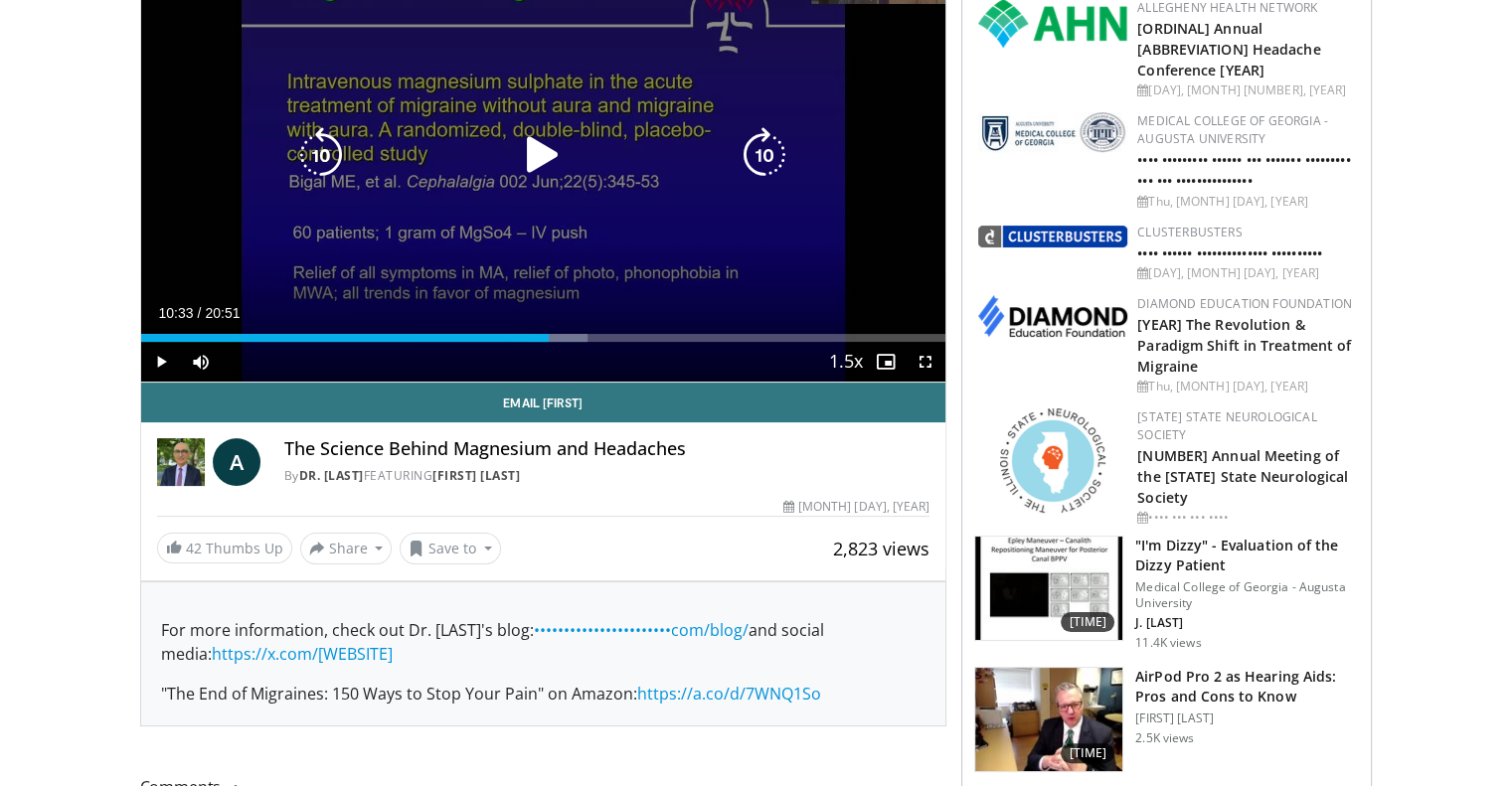 click at bounding box center [543, 155] 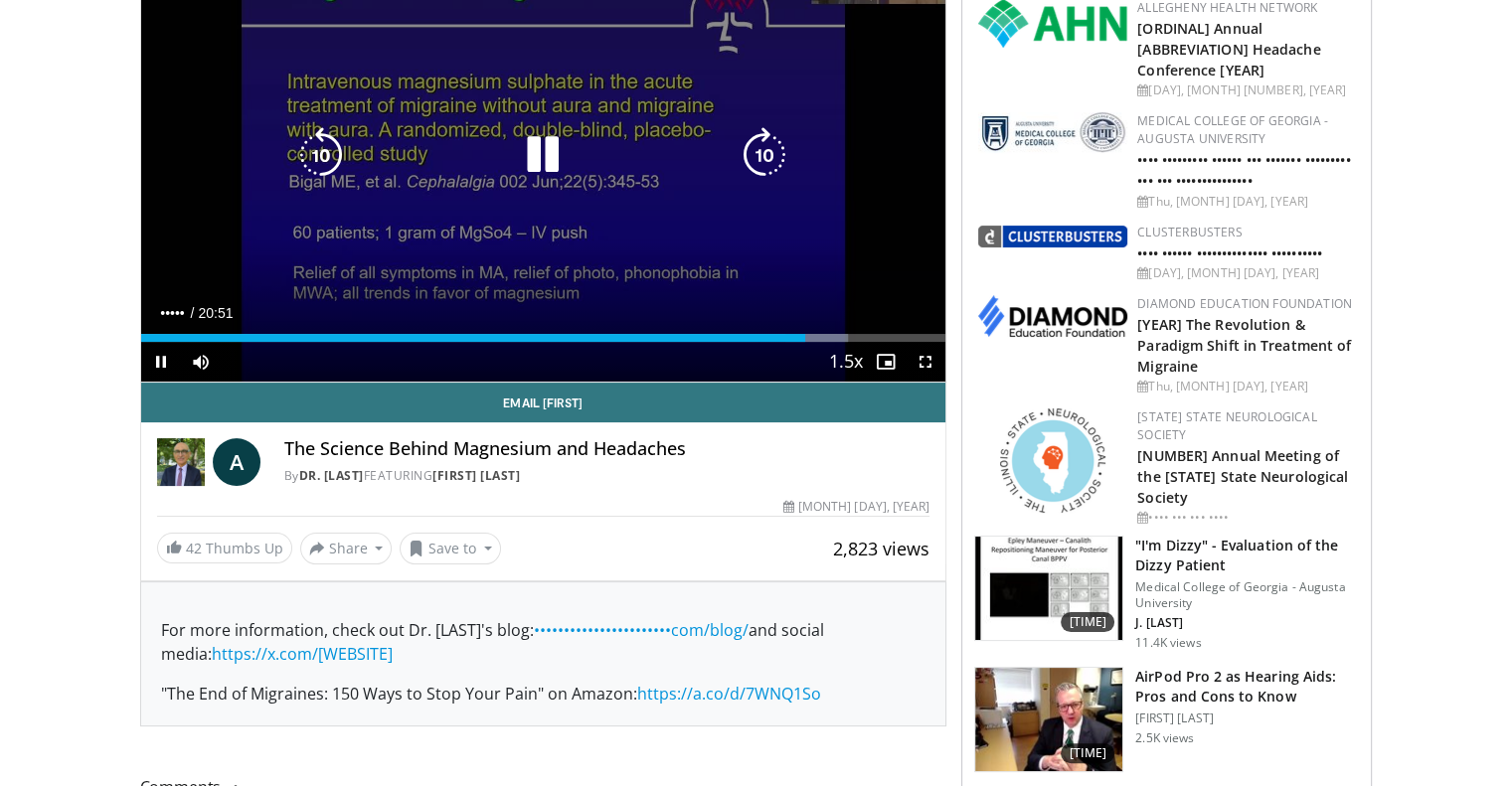 click on "10 seconds
Tap to unmute" at bounding box center (544, 155) 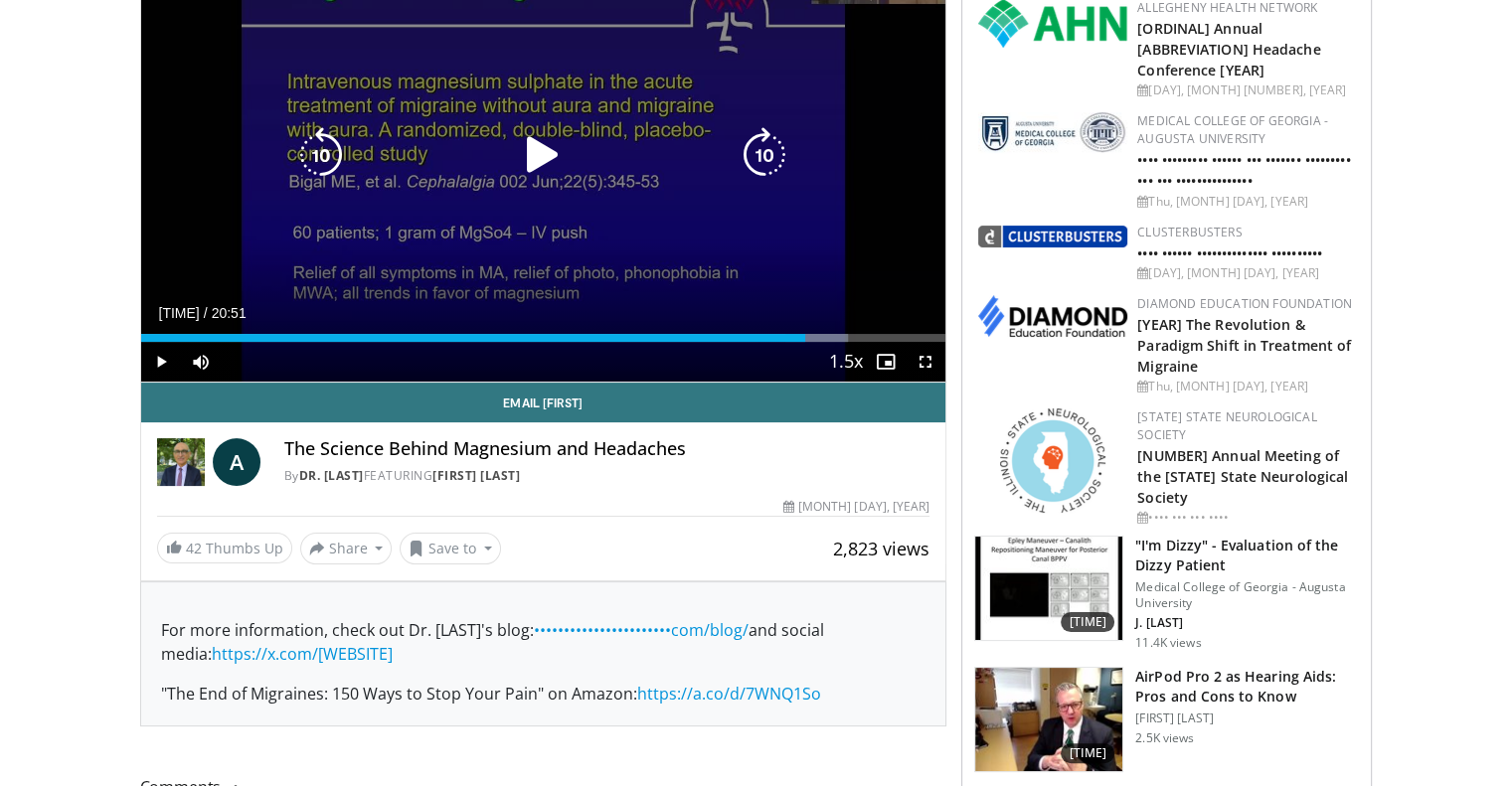 click at bounding box center (543, 155) 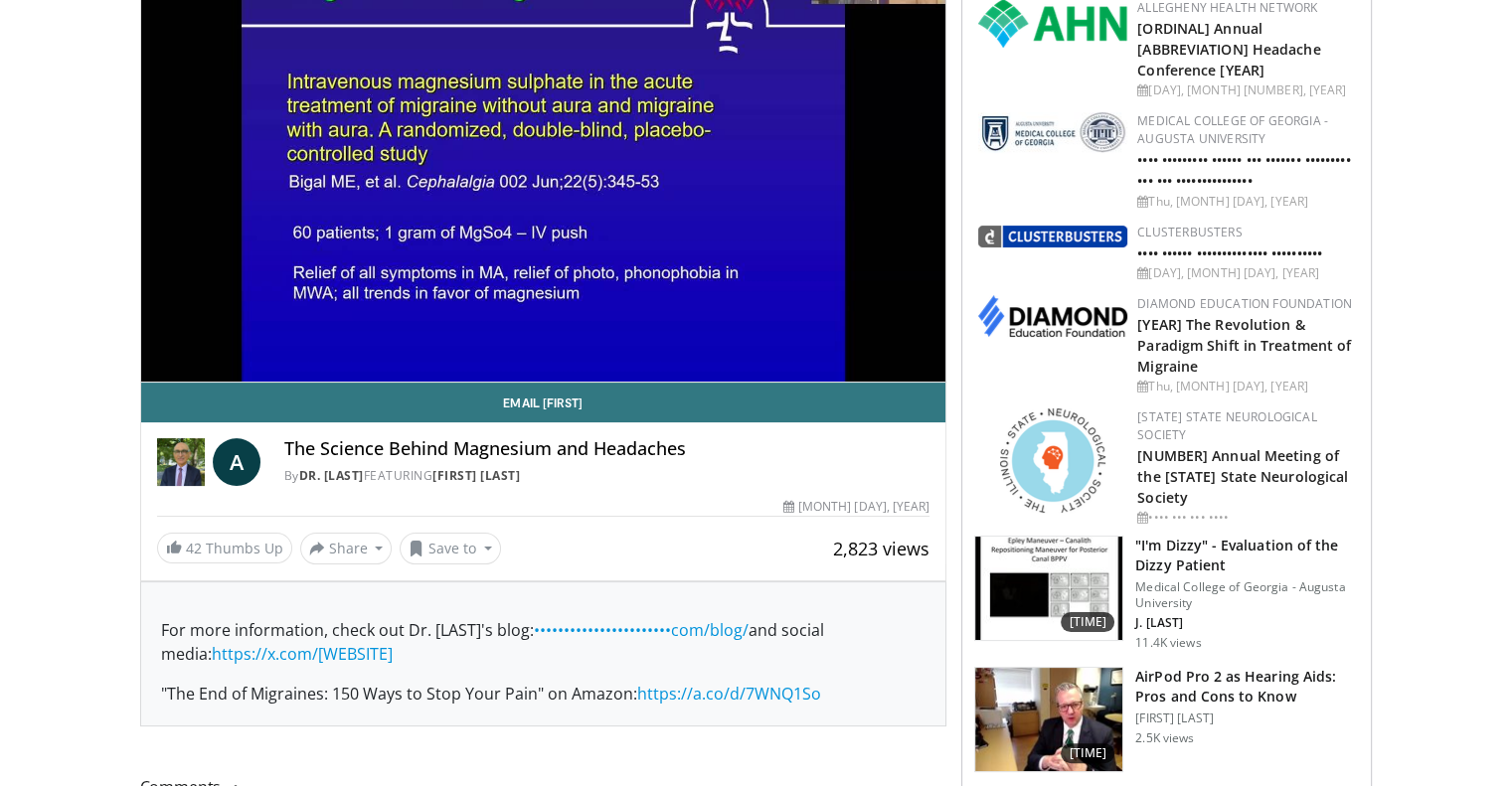 click on "•••••••••••
••••• • •••••• ••••••••
•••••••• ••••••• ••••••••••
••••••••••••••
••••••••••
••••••
•••••••••••
•••••••••••••
•••••••••••••••• • ••••••••••
••••••• •••••••
•••••••••• • ••••••••
•••••••••• •••••••
••••••••••
•••••••••
••••••••••••
•••••••••• • ••••••••••
•••••••••••••
•••• •••••••••••••
••••••••••••
••••••••••••••
••••••••••
••••••• •••••••
••••••••
••••••••••
•••••••••••
••••••••• ••••••••
•••••••••
••••••••••••
•••••••" at bounding box center (756, 1535) 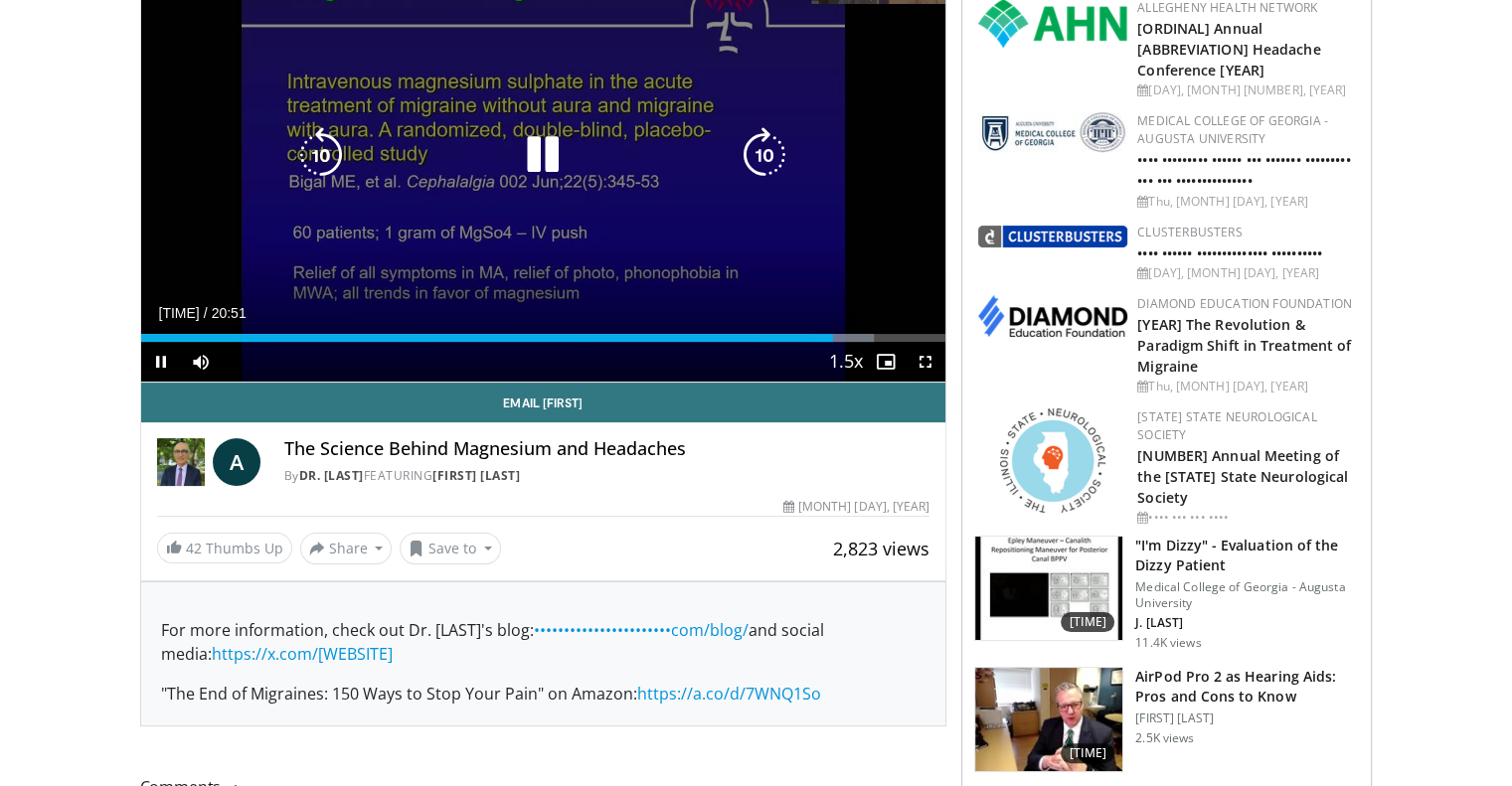click on "10 seconds
Tap to unmute" at bounding box center [544, 155] 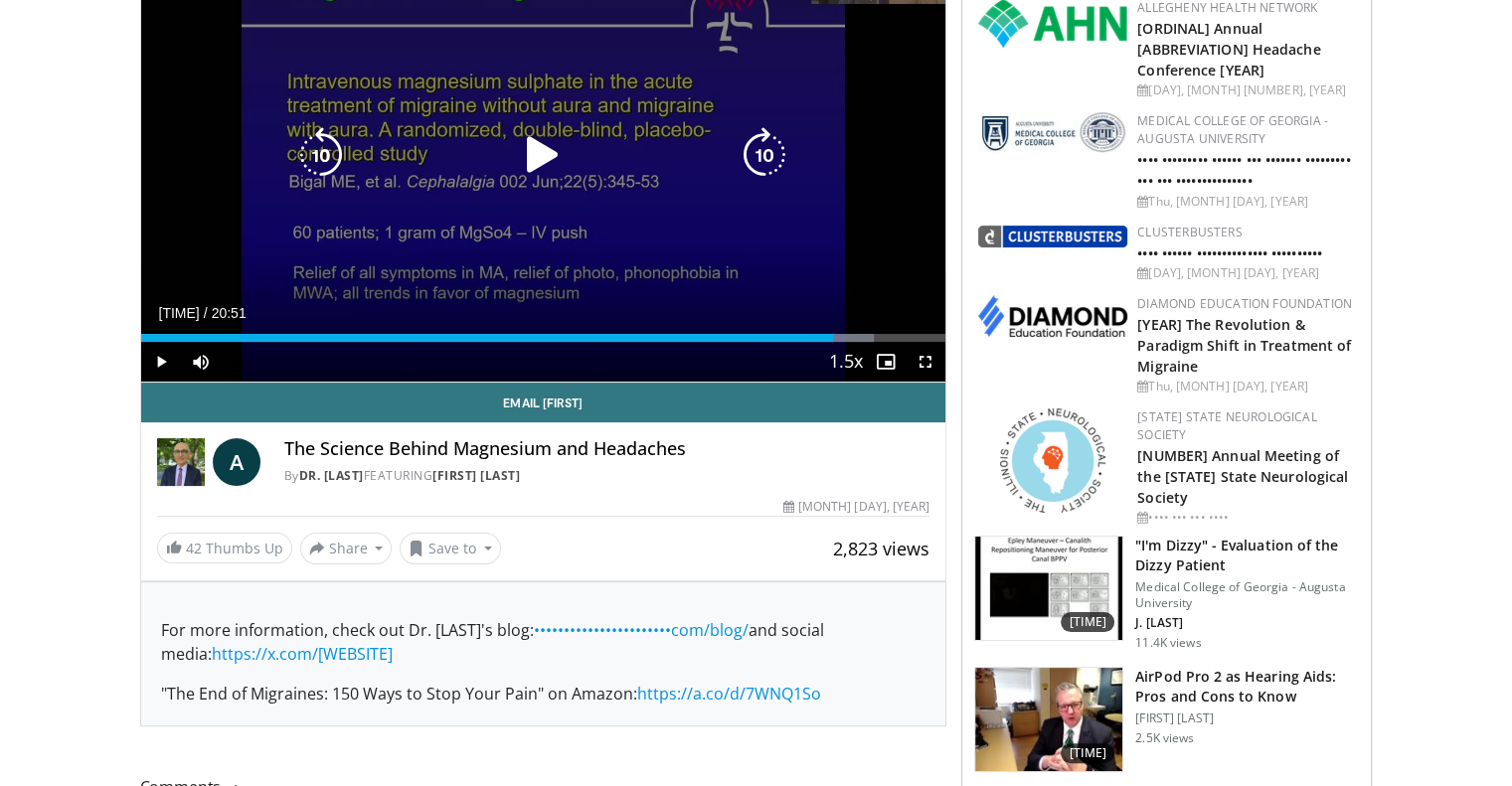 click at bounding box center (543, 155) 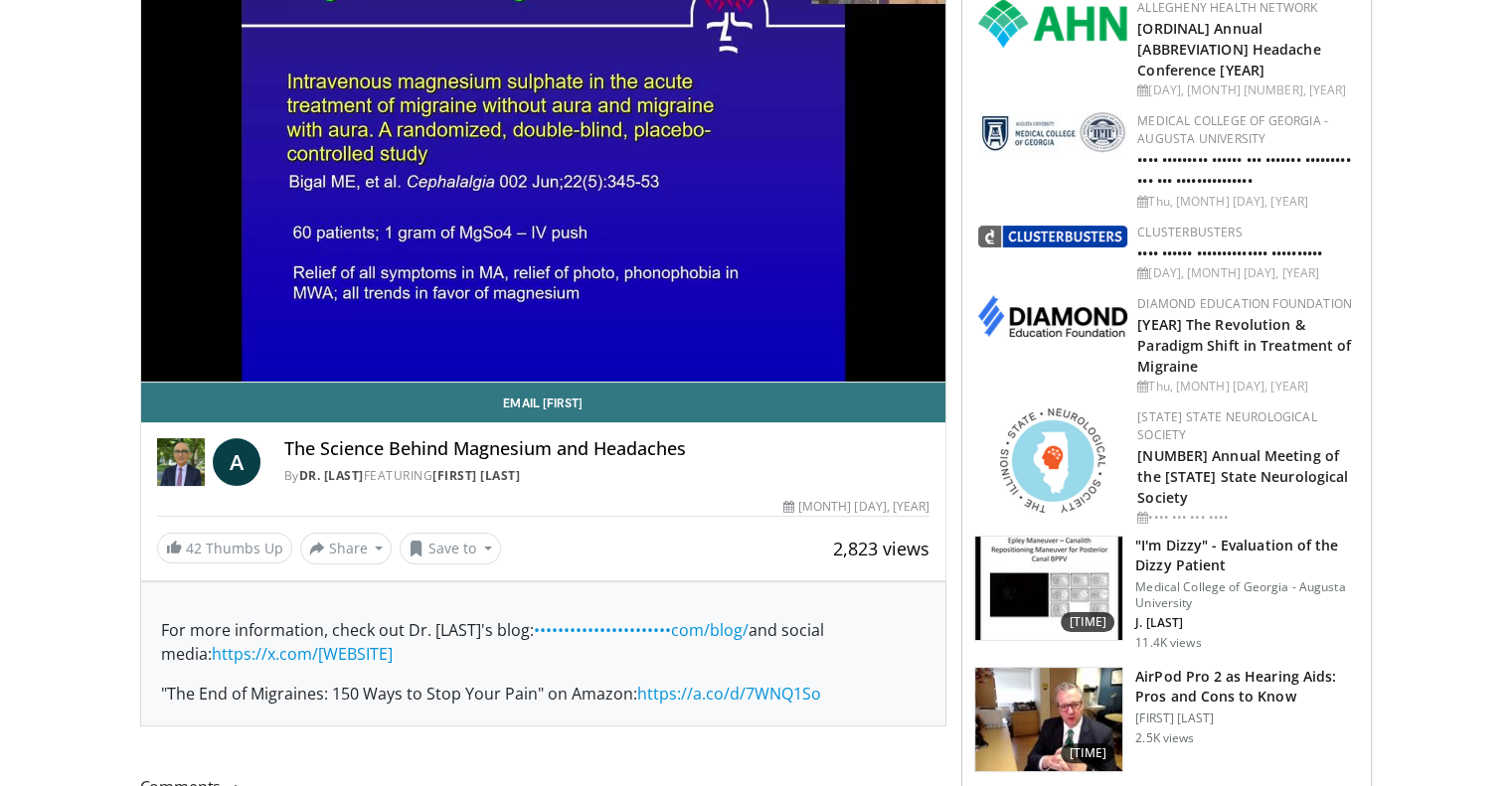 click on "10 seconds
Tap to unmute" at bounding box center [544, 155] 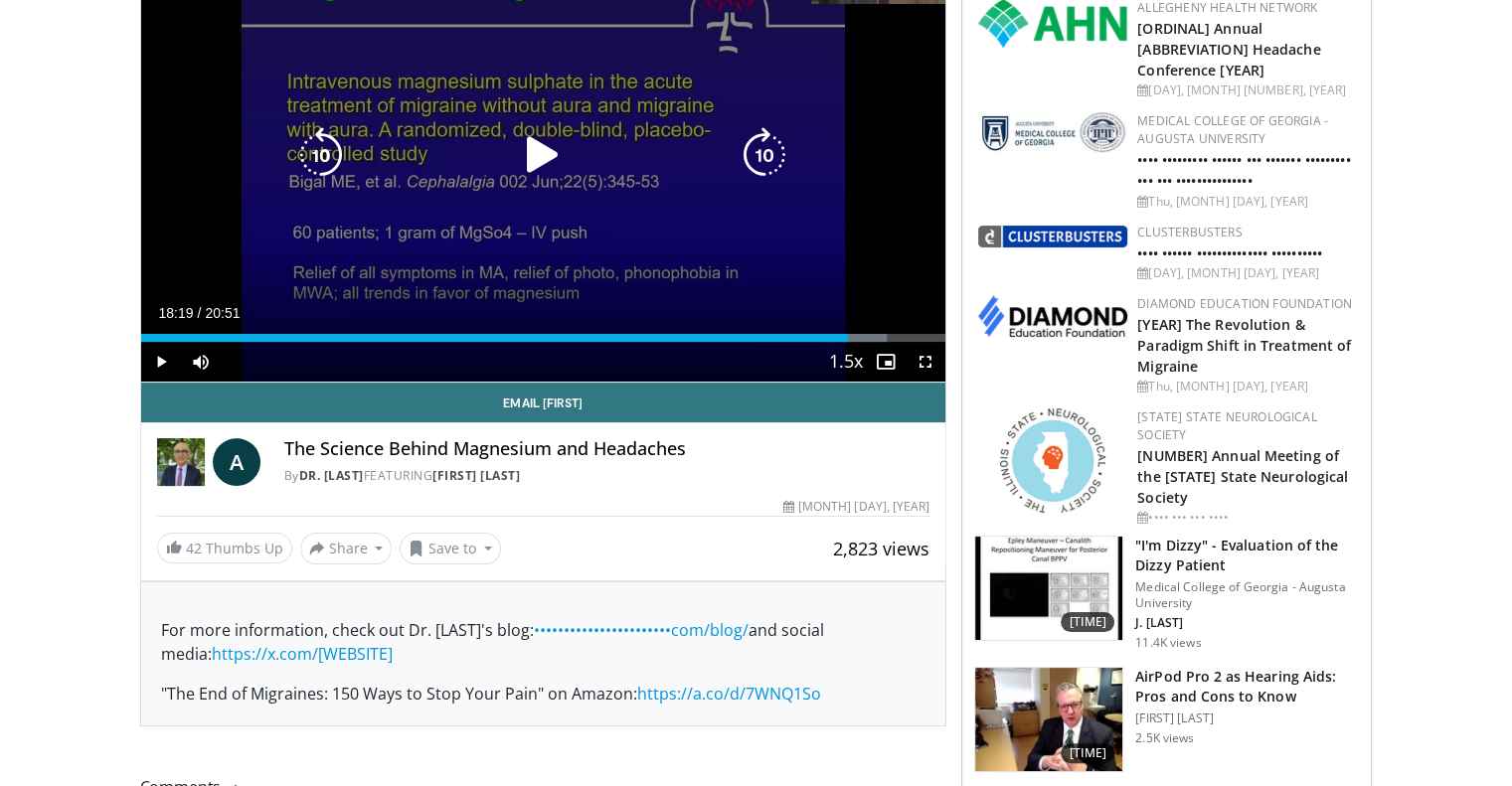 click at bounding box center [543, 155] 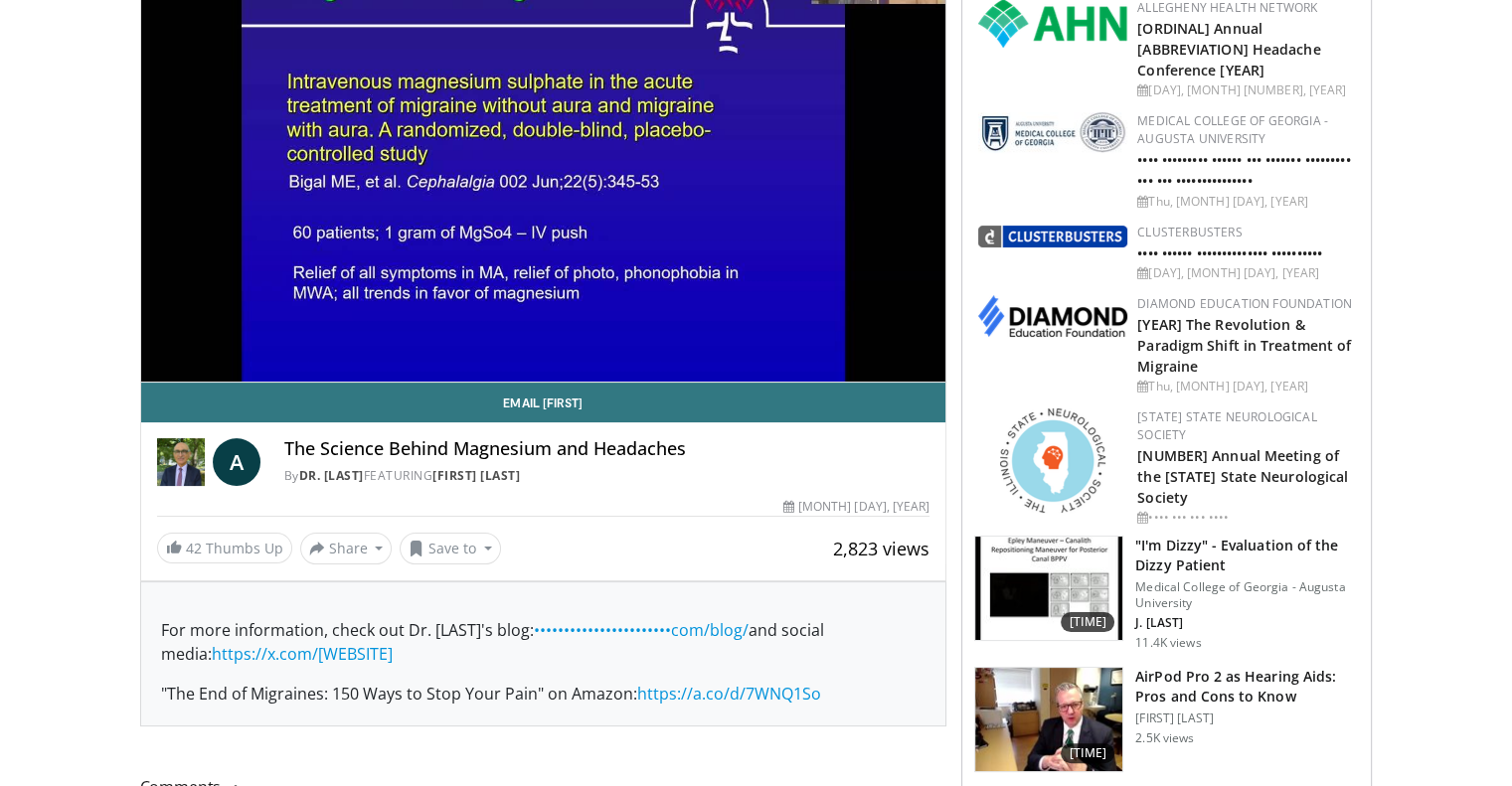 click on "10 seconds
Tap to unmute" at bounding box center (544, 155) 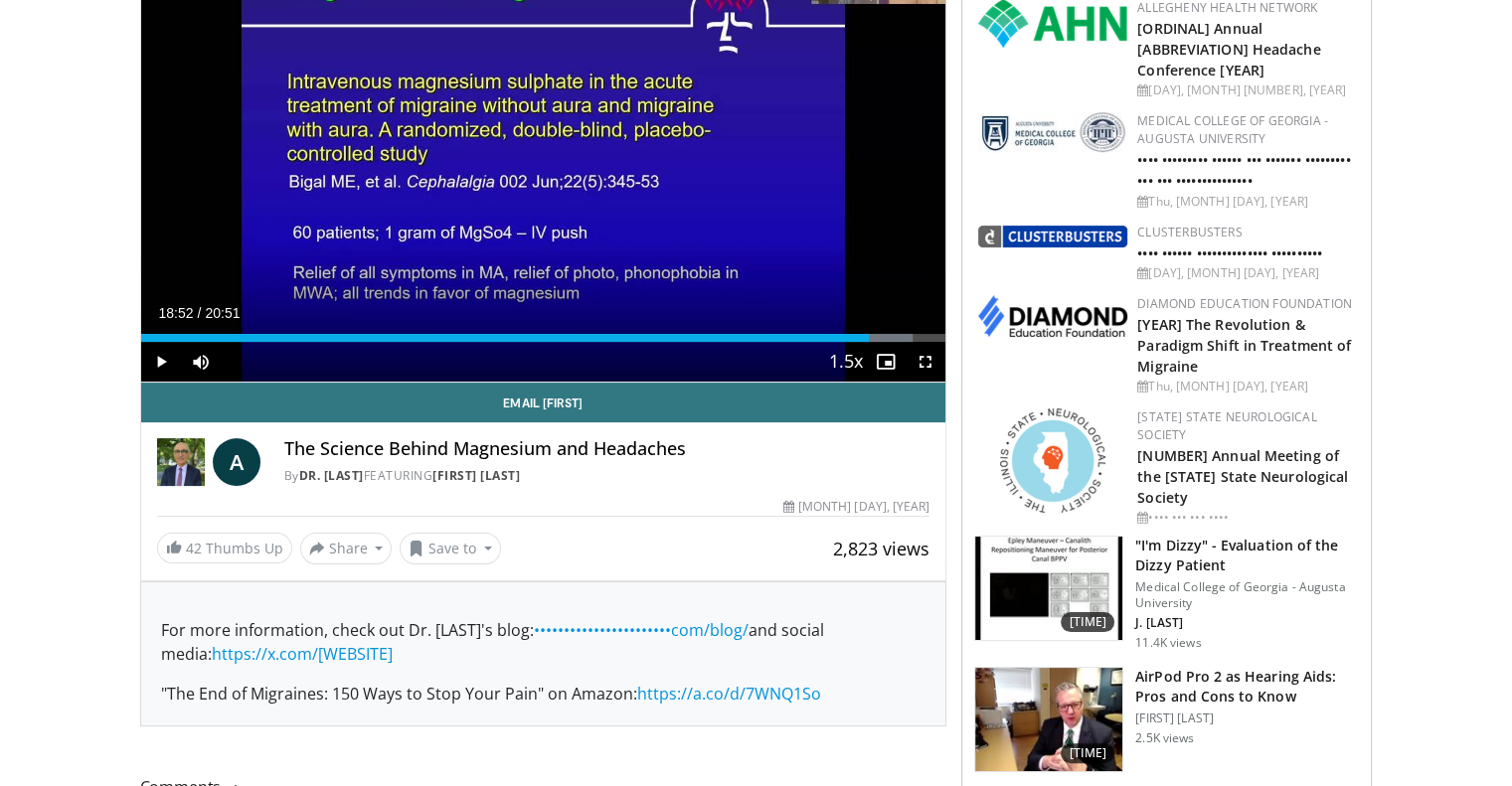 click on "10 seconds
Tap to unmute" at bounding box center [544, 155] 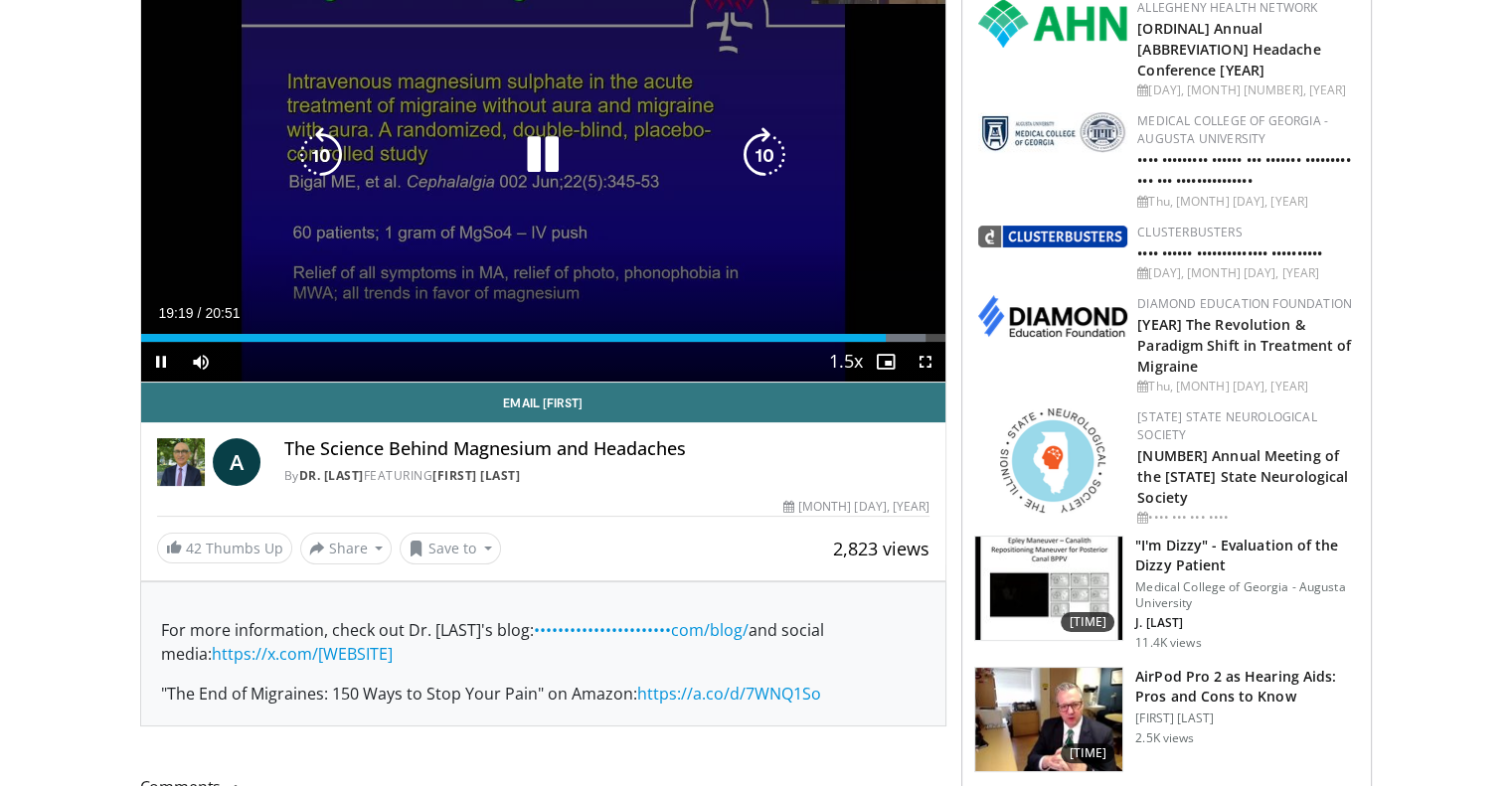 click on "10 seconds
Tap to unmute" at bounding box center (544, 155) 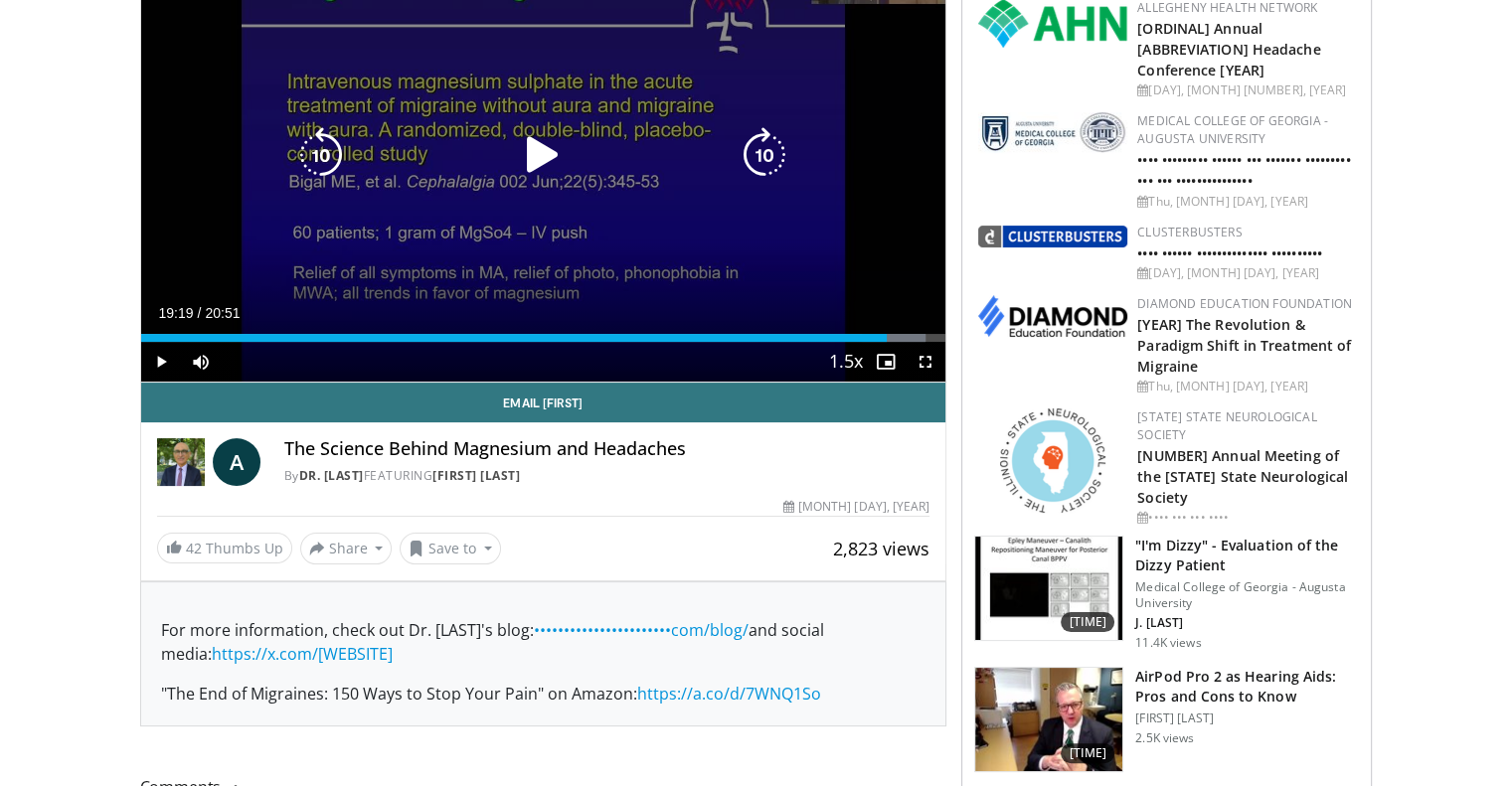 click on "10 seconds
Tap to unmute" at bounding box center [544, 155] 